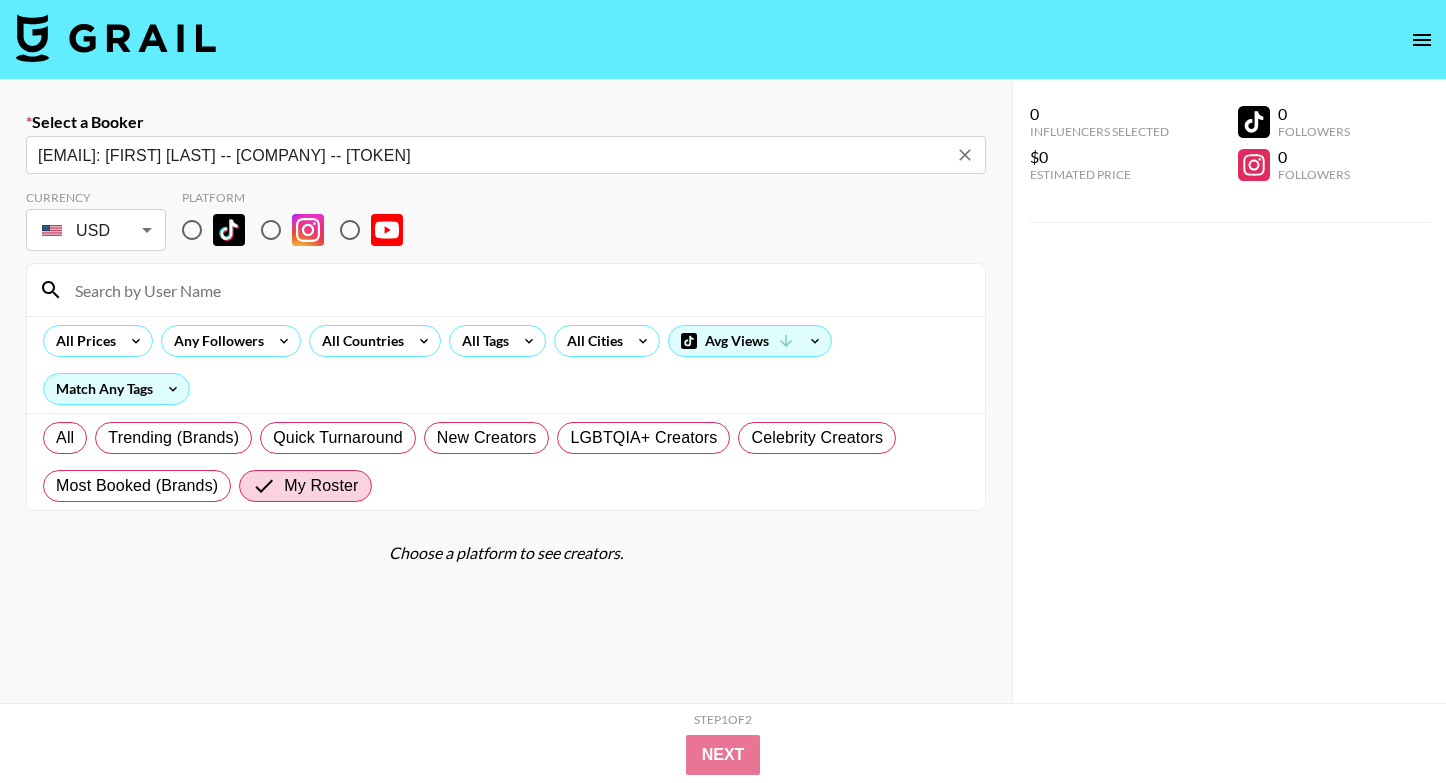 scroll, scrollTop: 0, scrollLeft: 0, axis: both 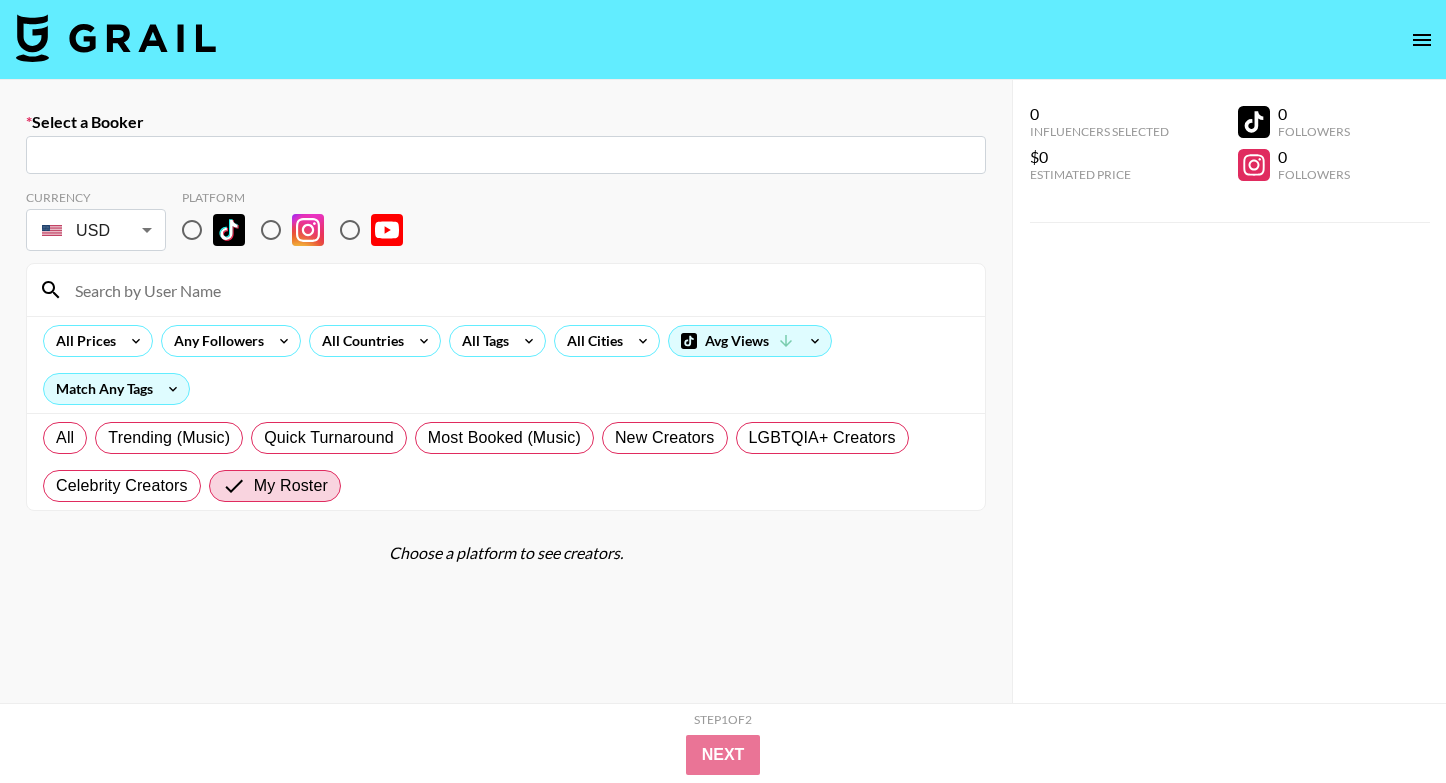 click at bounding box center (506, 155) 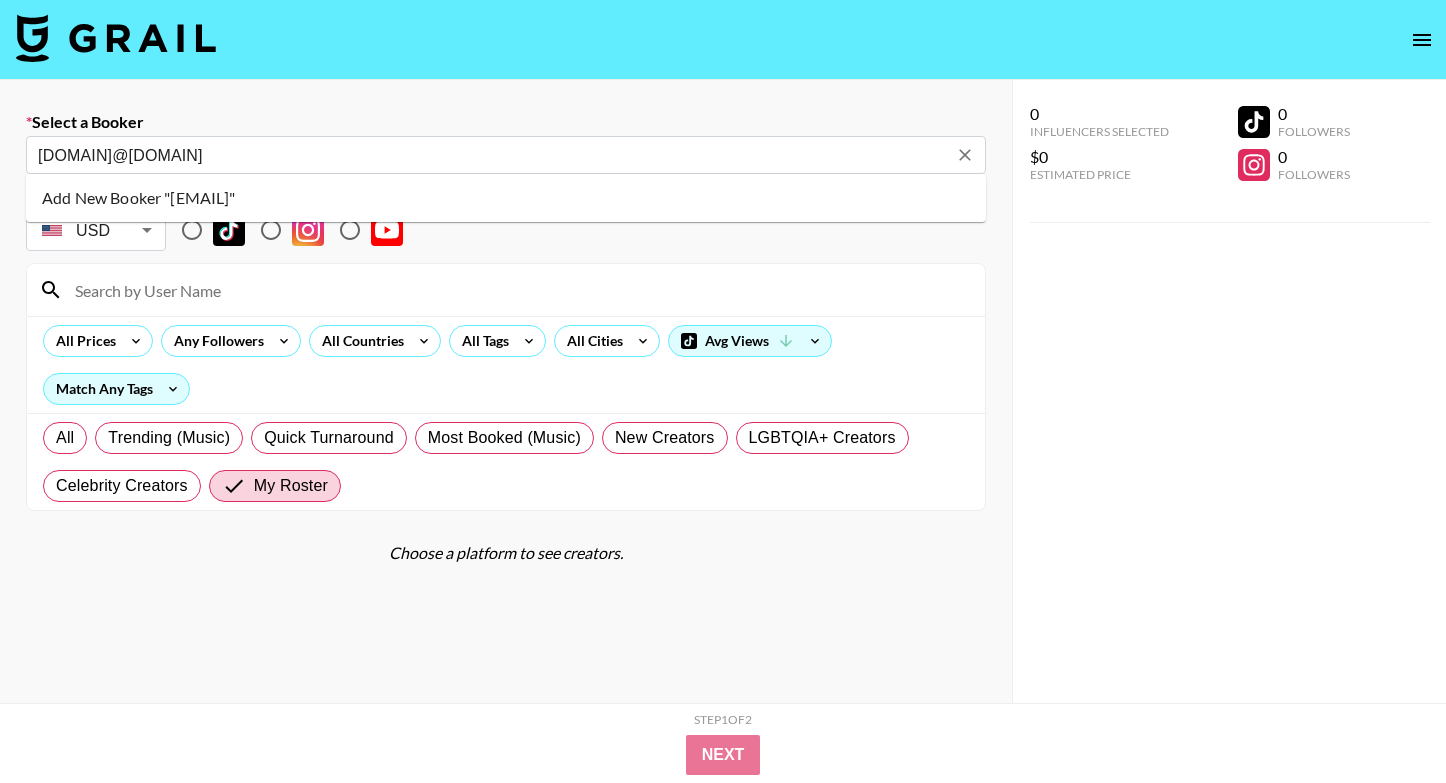click on "Add New Booker "[EMAIL]"" at bounding box center [506, 198] 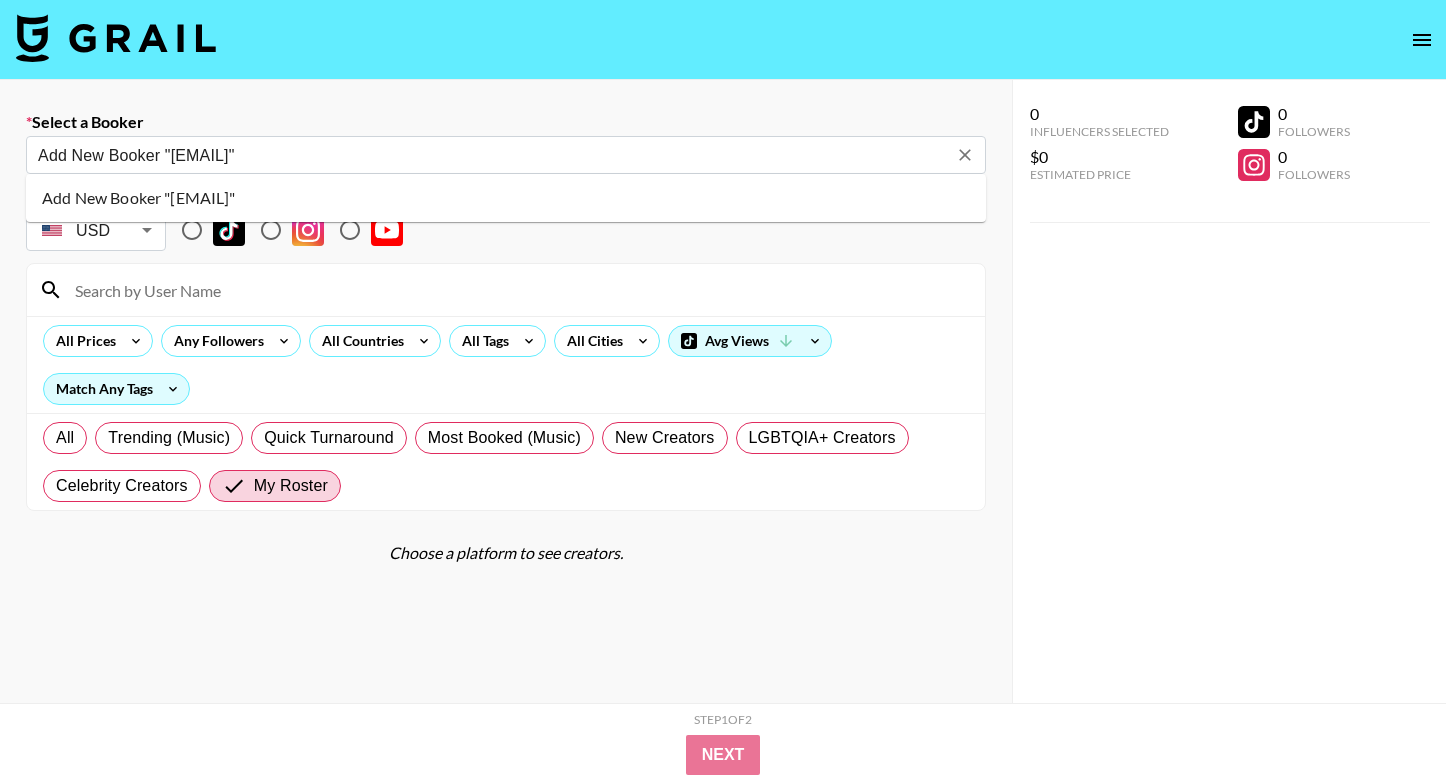 type 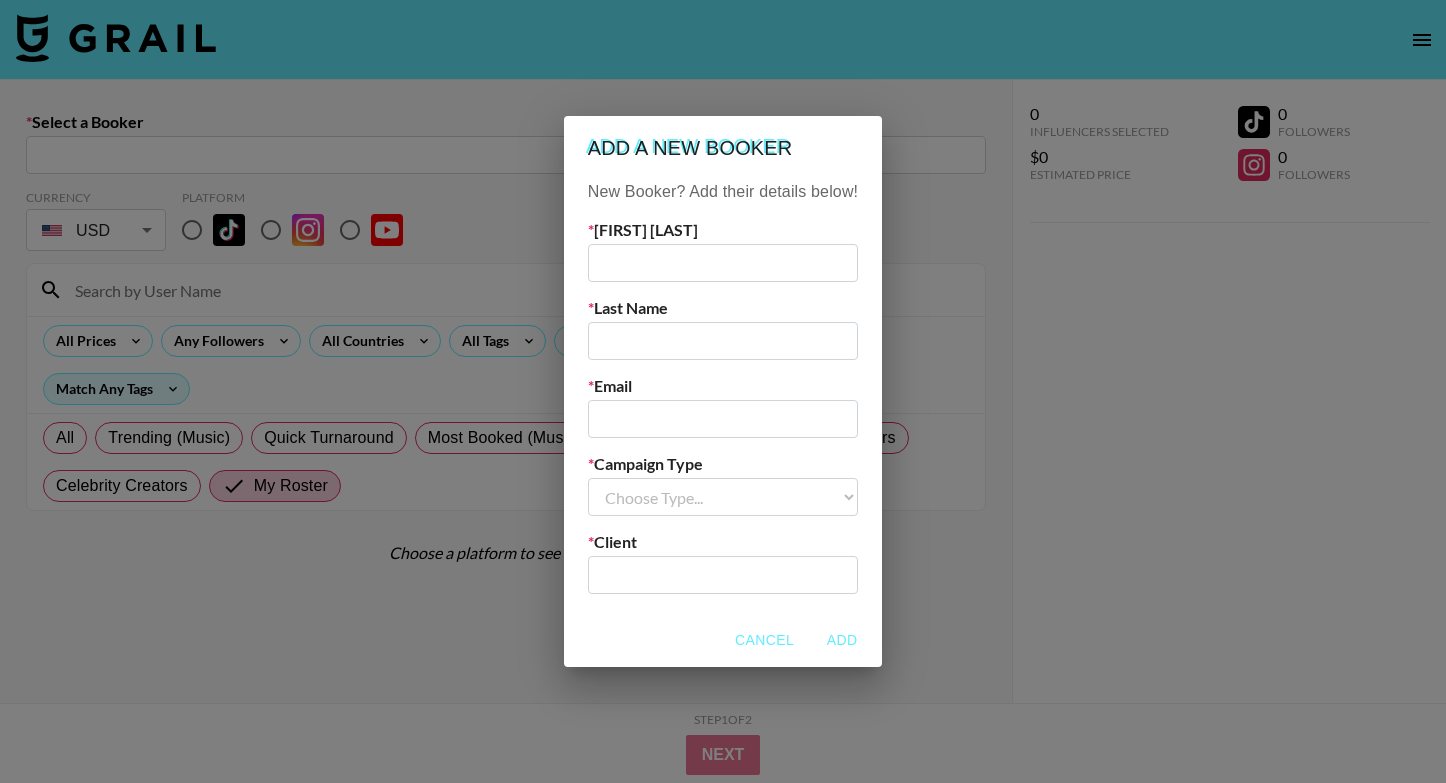 click at bounding box center [723, 419] 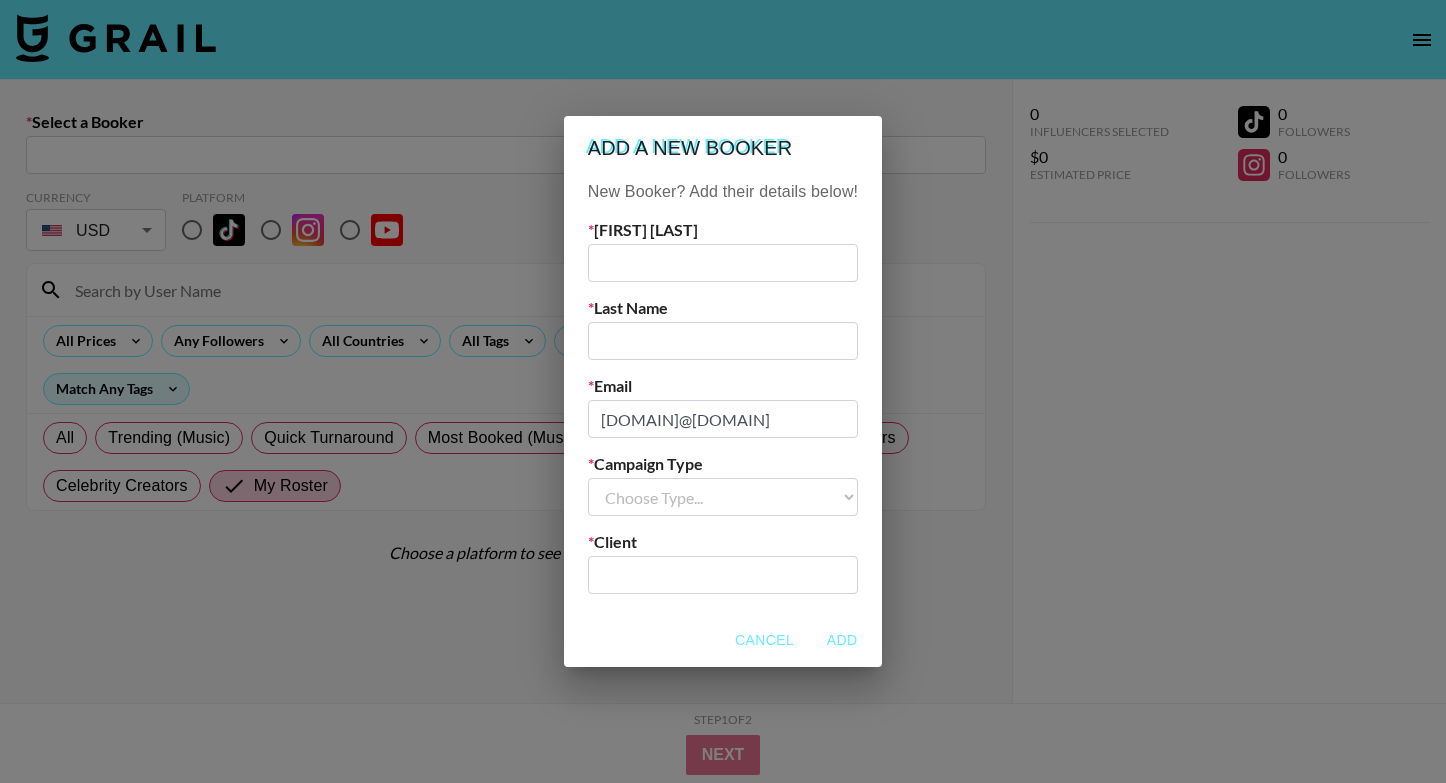 type on "[DOMAIN]@[DOMAIN]" 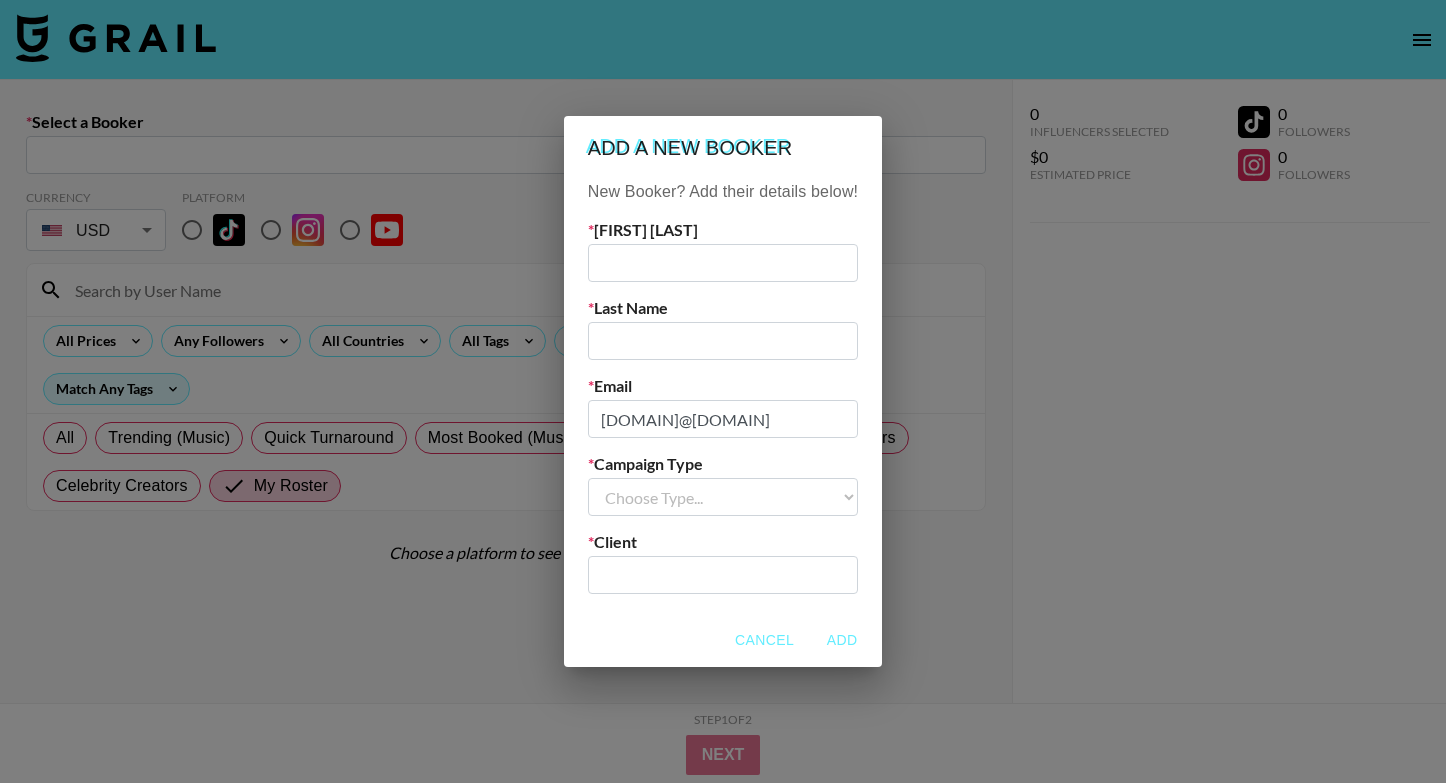 click at bounding box center [723, 263] 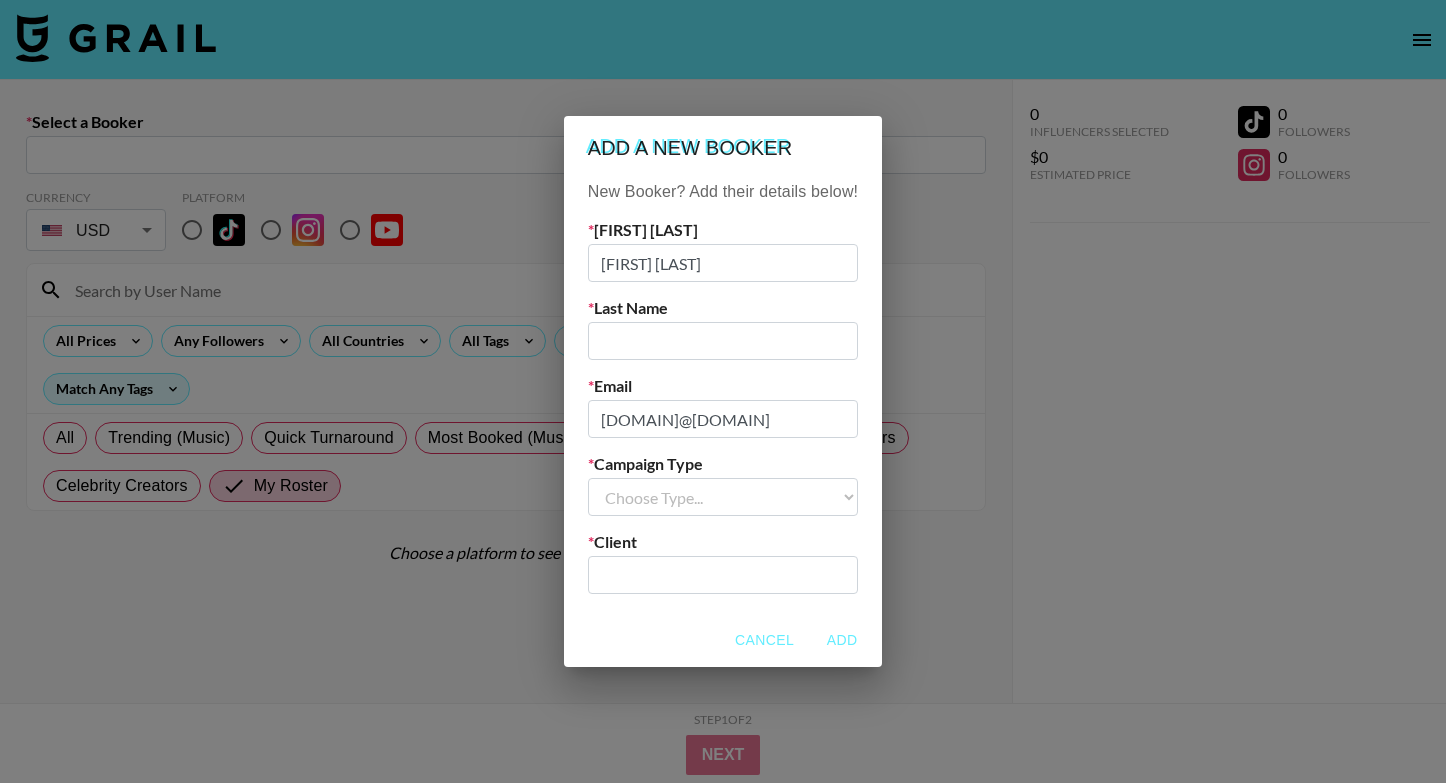 drag, startPoint x: 630, startPoint y: 264, endPoint x: 704, endPoint y: 266, distance: 74.02702 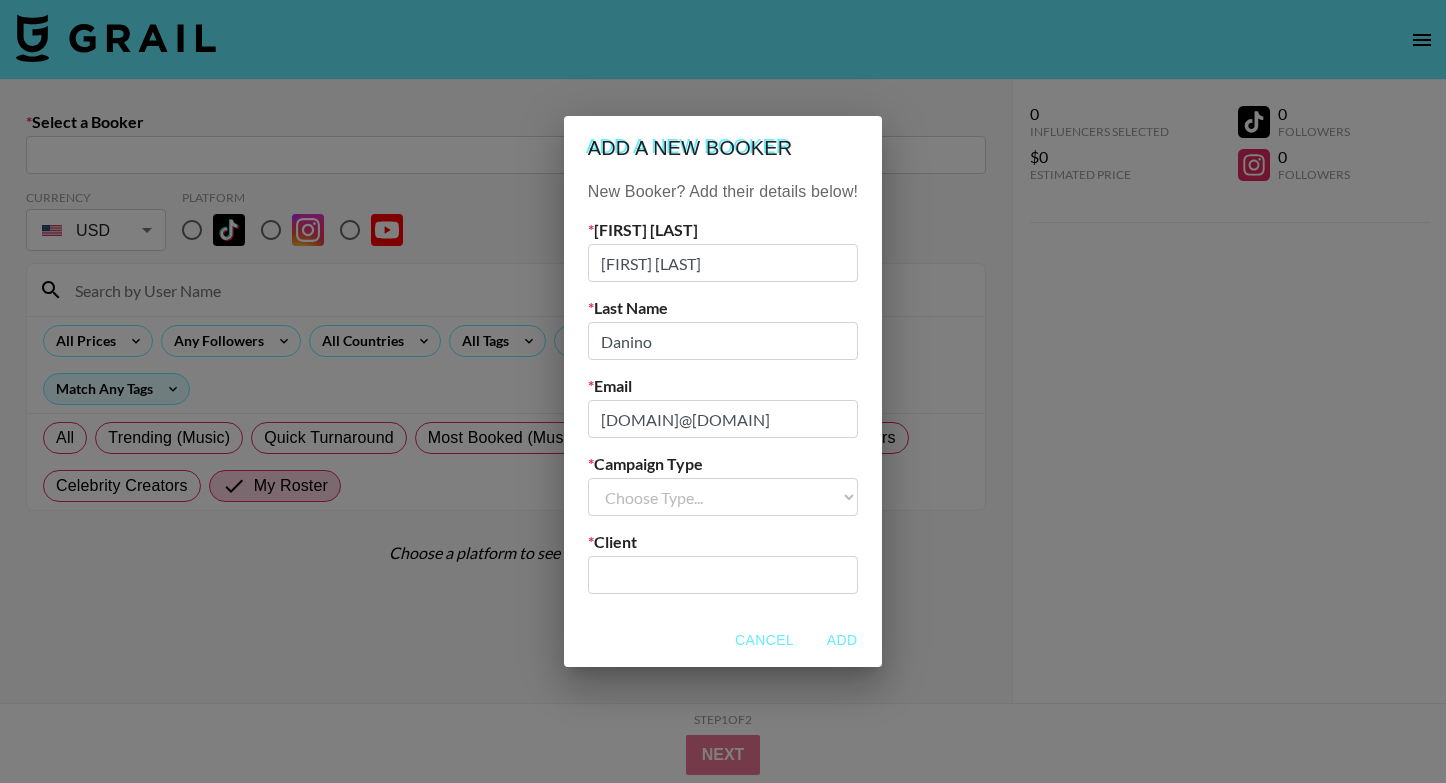 type on "Danino" 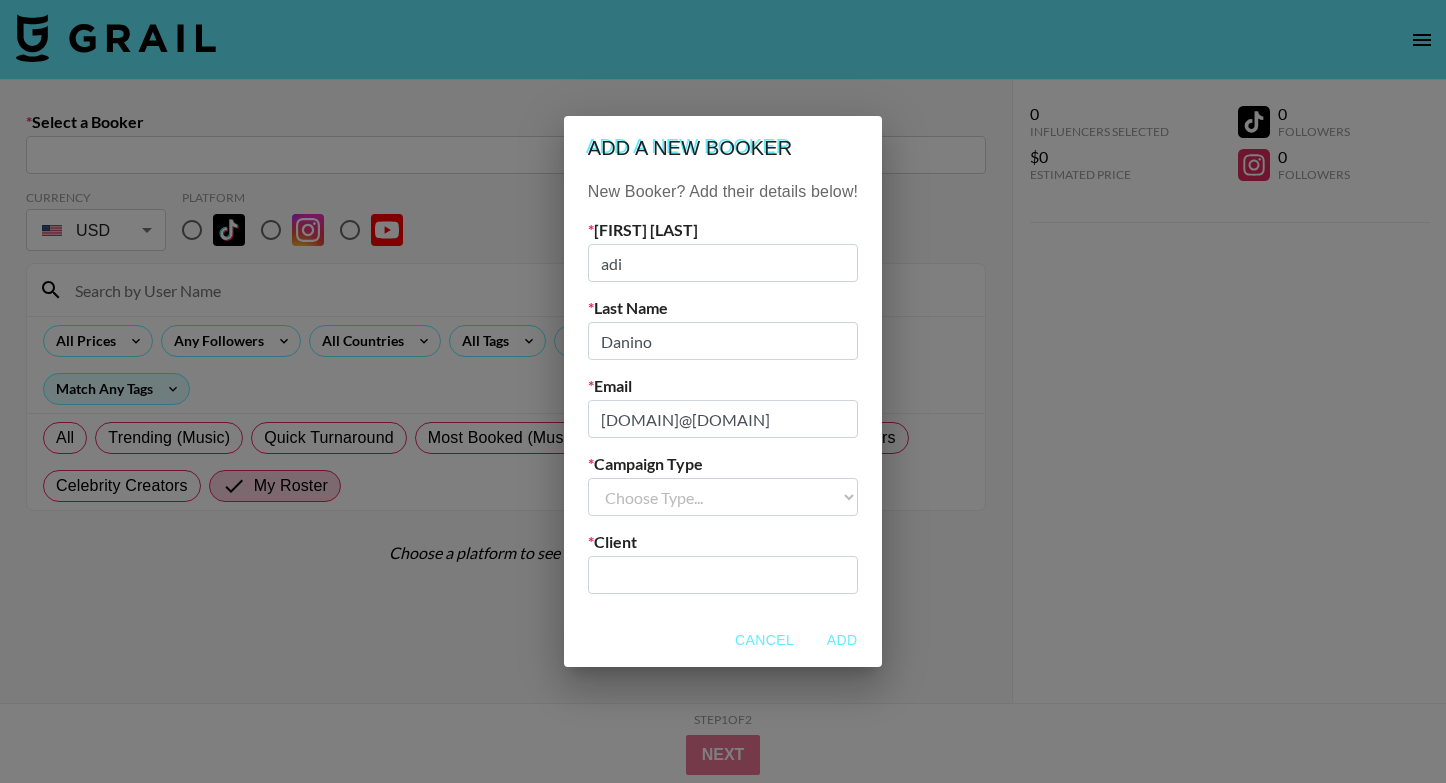 click on "adi" at bounding box center [723, 263] 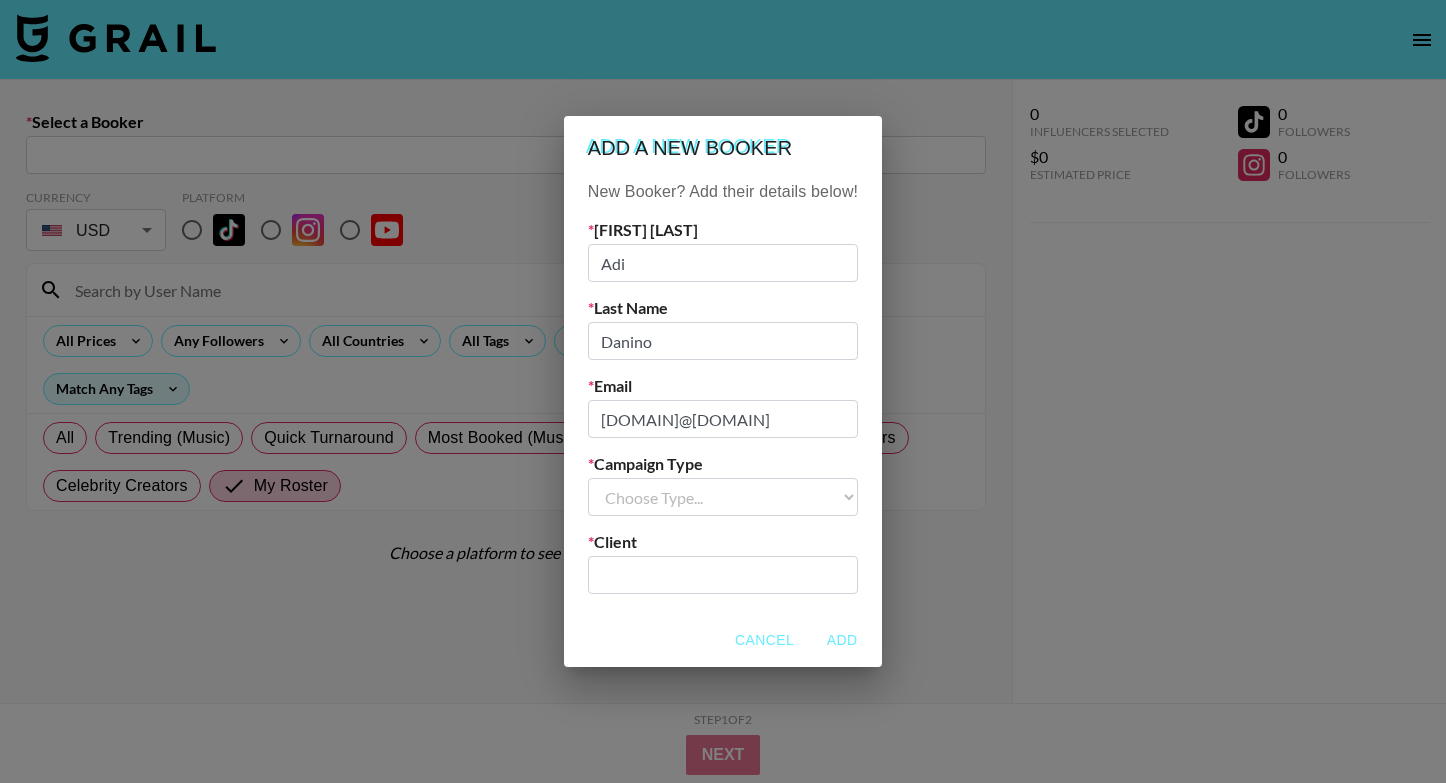 type on "Adi" 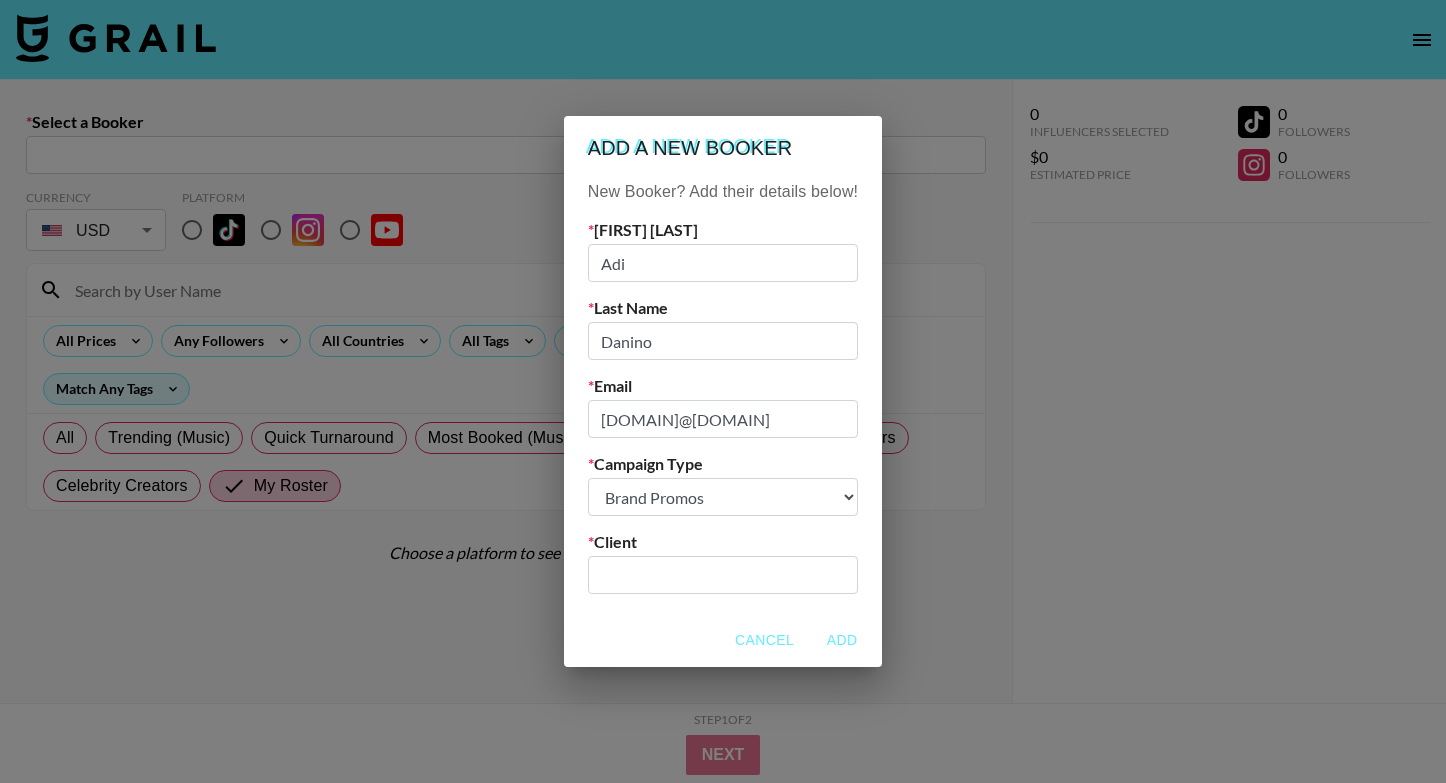 click at bounding box center (723, 575) 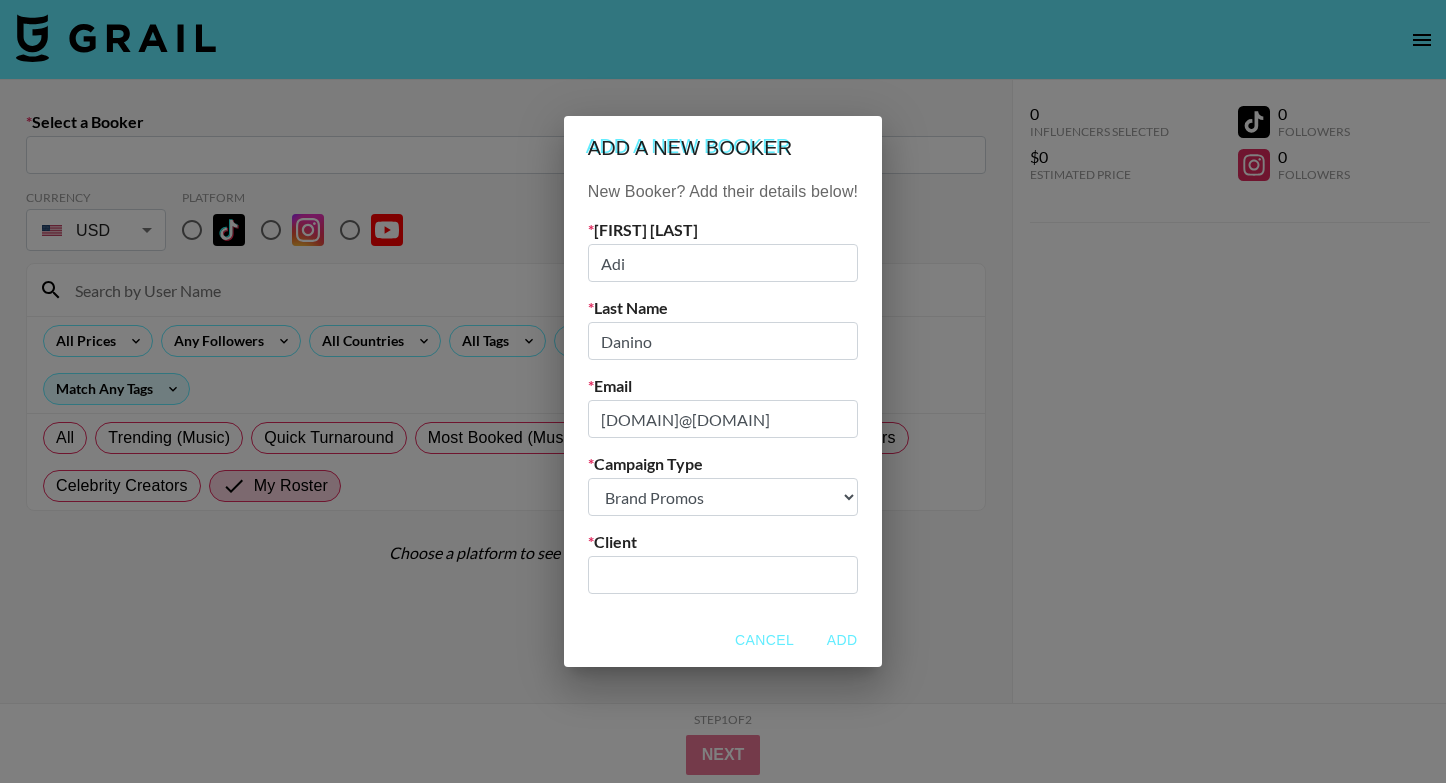 click on "​" at bounding box center (723, 575) 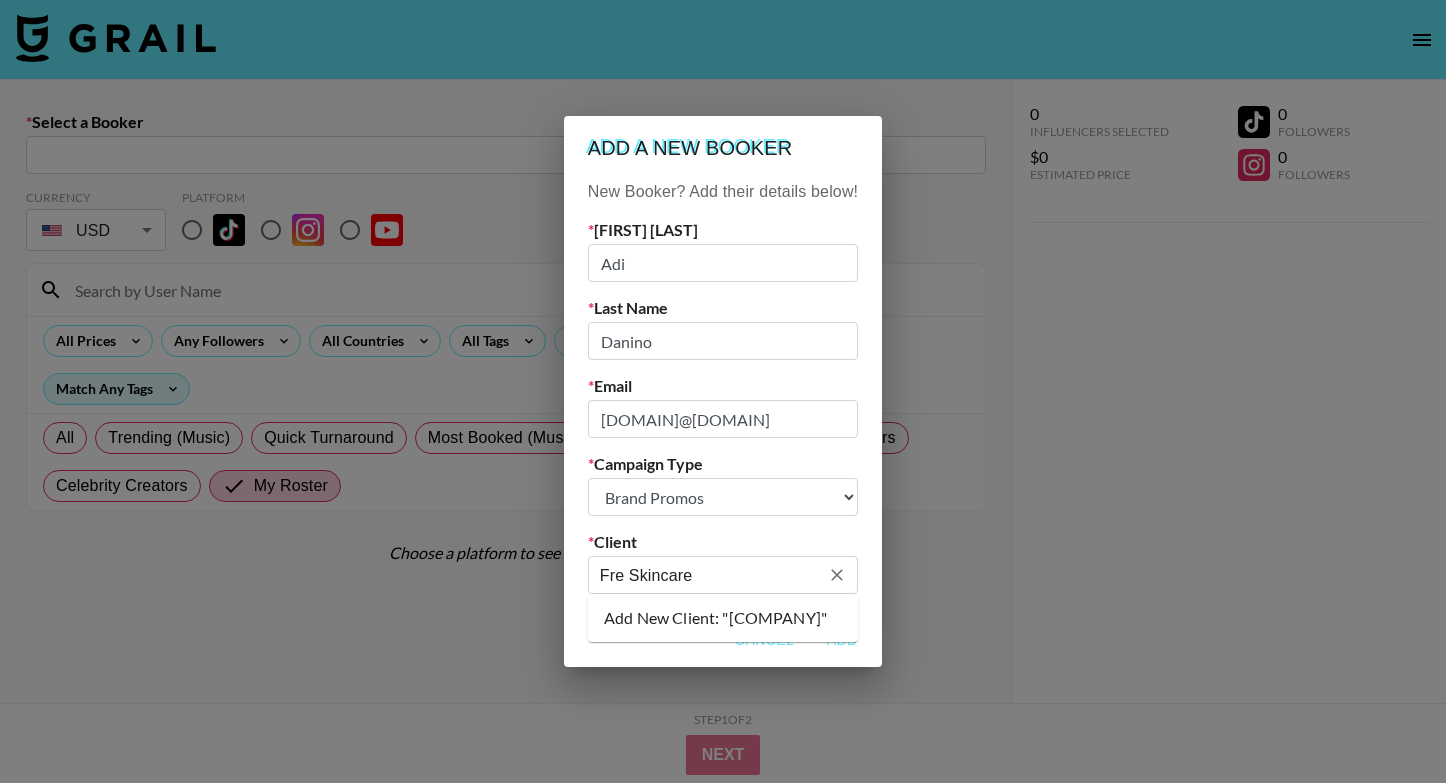click on "Add New Client: "[COMPANY]"" at bounding box center (723, 618) 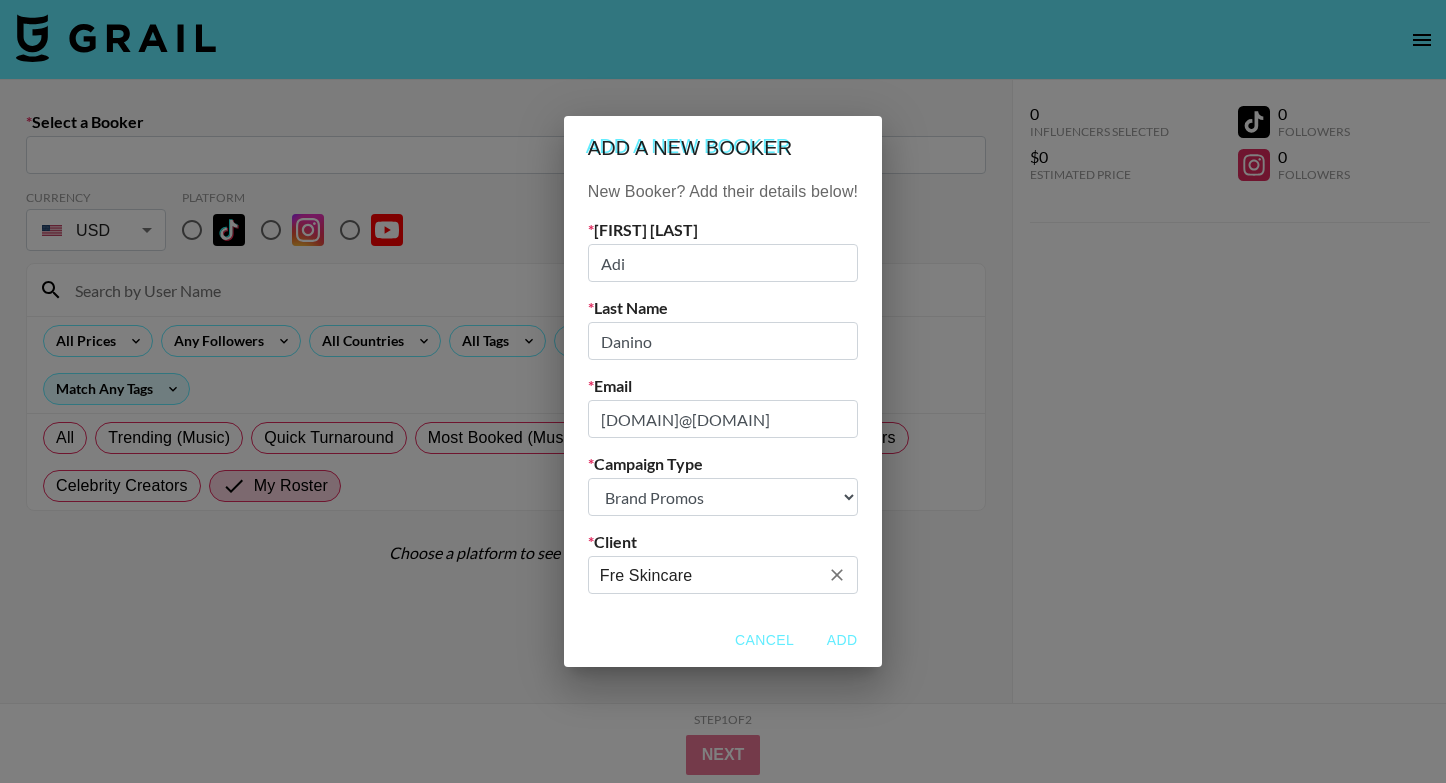 click on "Select a Booker ​ Currency USD USD ​ Platform All Prices Any Followers All Countries All Tags All Cities Avg Views Match Any Tags All Trending (Music) Quick Turnaround Most Booked (Music) New Creators LGBTQIA+ Creators Celebrity Creators My Roster Choose a platform to see creators. 0 Influencers Selected $0 Estimated Price 0 Followers 0 Followers 0 Influencers Selected $0 Estimated Price 0 Followers 0 Followers Step  1  of  2 View  Summary Next v 1.7.99 © Grail Talent Terms Add a new booker New Booker? Add their details below! First Name [FIRST] Last Name [LAST] Email [EMAIL] Campaign Type Choose Type... Song Promos Brand Promos Client [COMPANY] ​ Cancel Add" at bounding box center (723, 462) 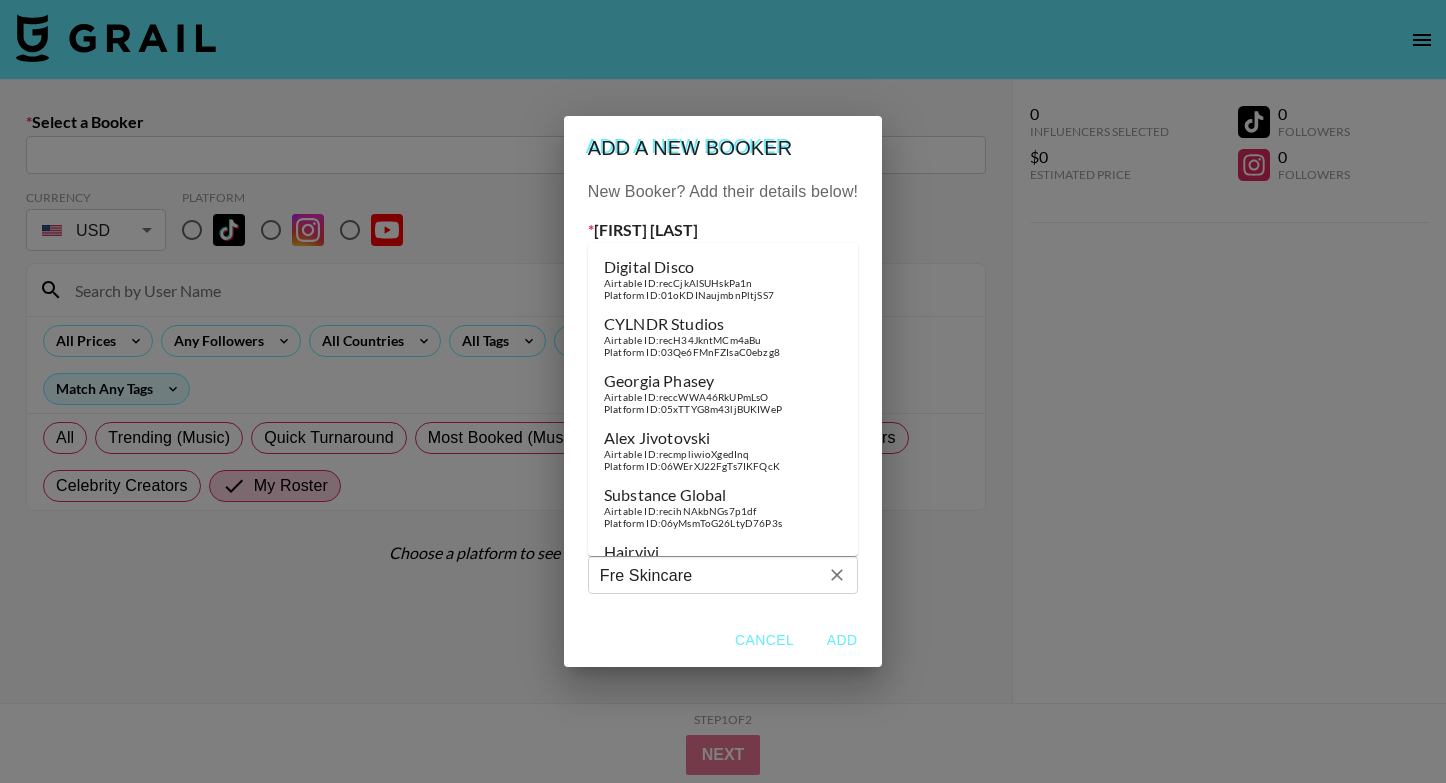 paste on "FRÉ Skincare (@[DOMAIN])" 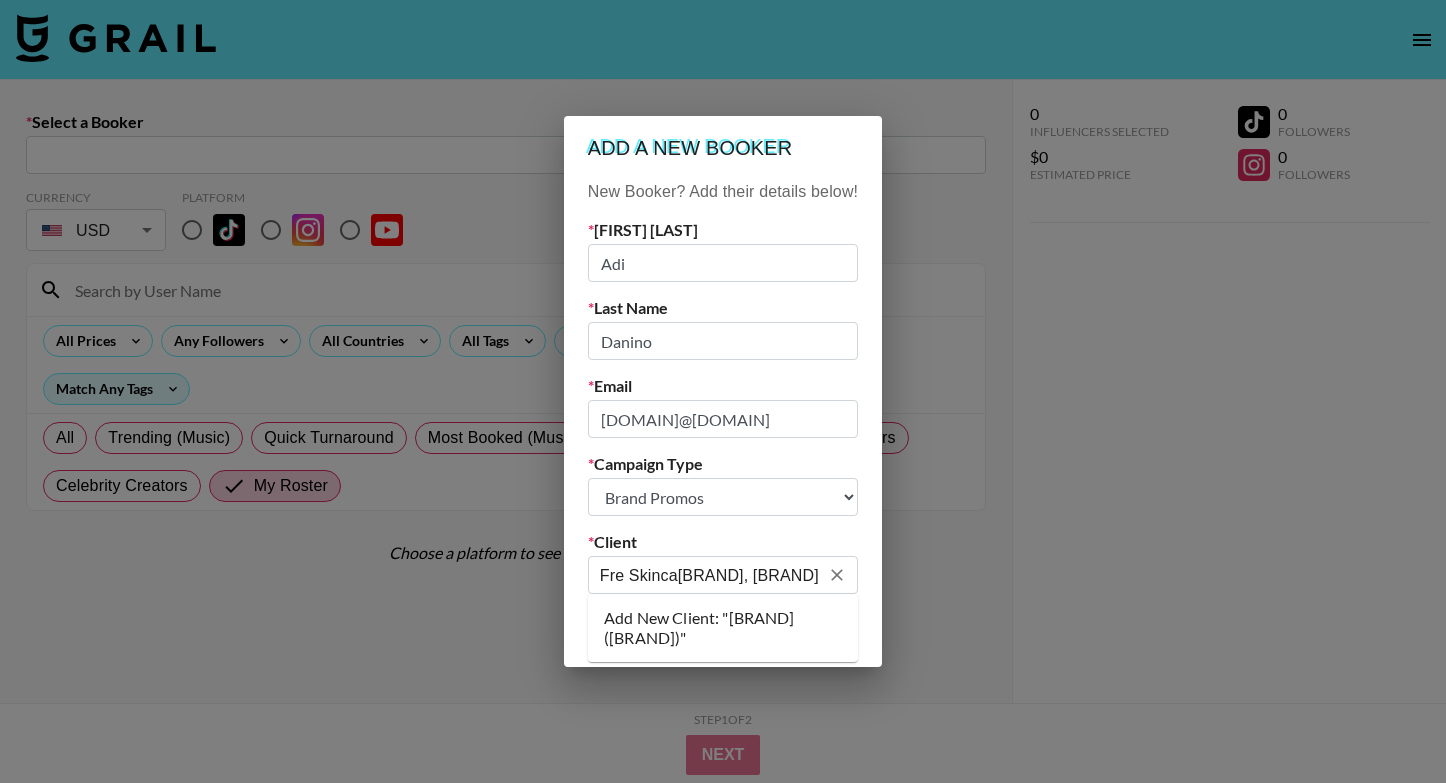 scroll, scrollTop: 0, scrollLeft: 71, axis: horizontal 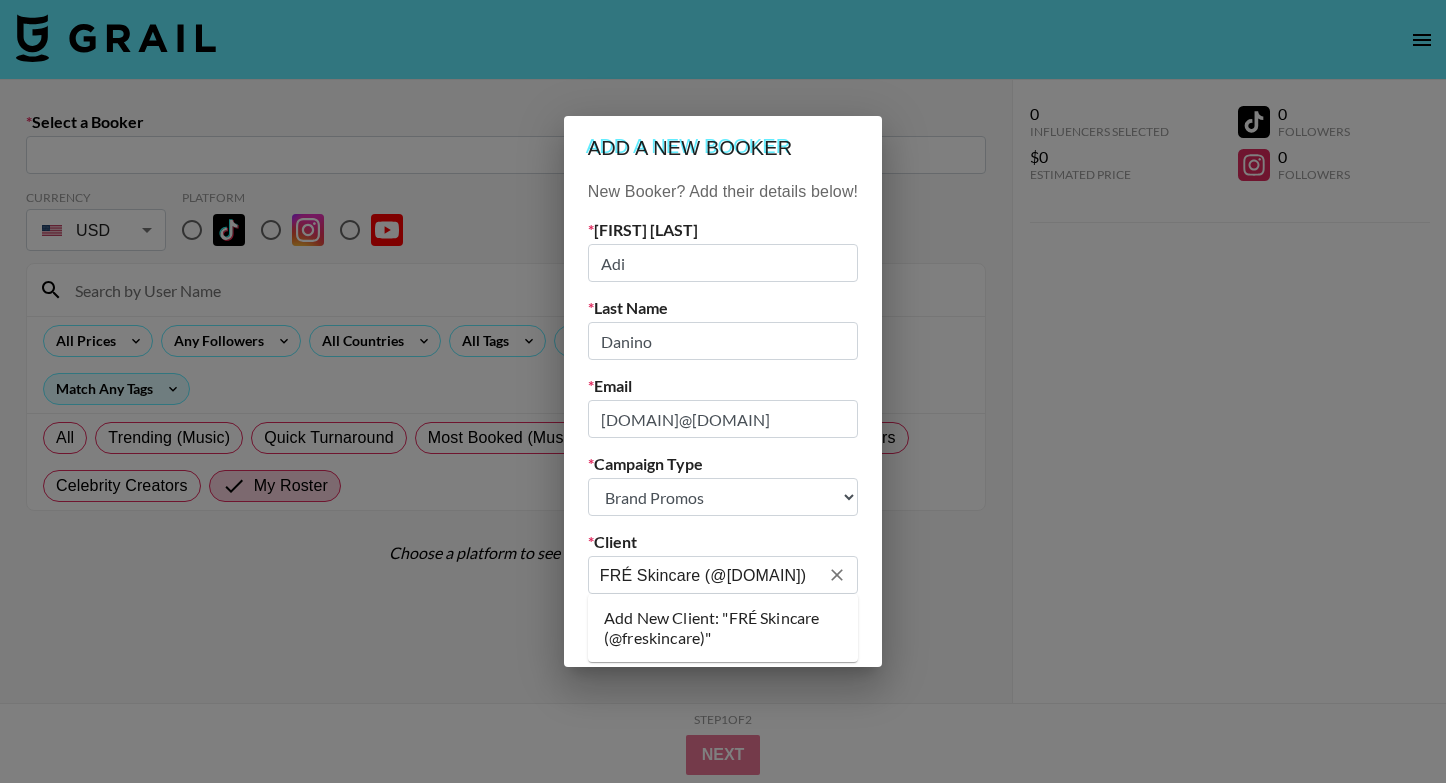 drag, startPoint x: 699, startPoint y: 572, endPoint x: 835, endPoint y: 571, distance: 136.00368 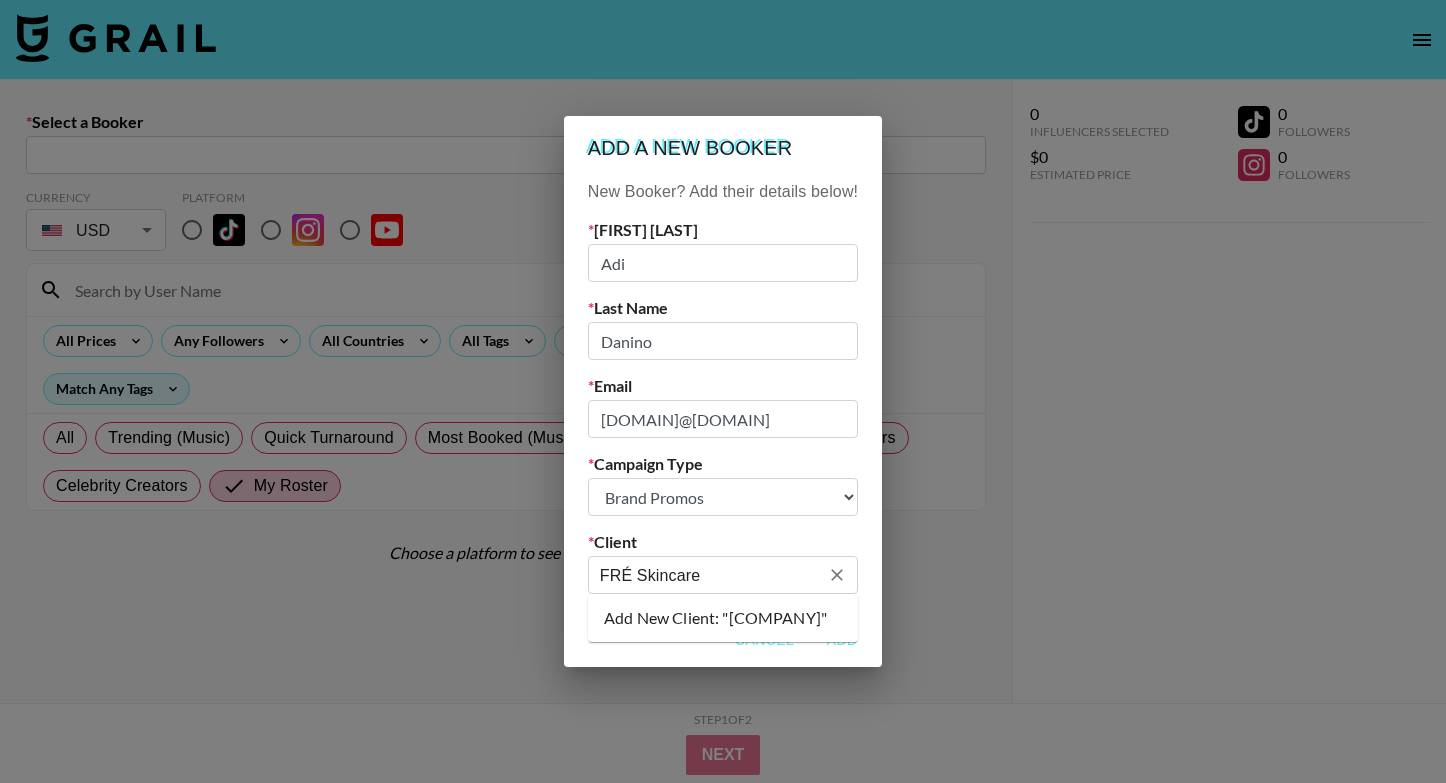 click on "Add New Client: "[COMPANY]"" at bounding box center [723, 618] 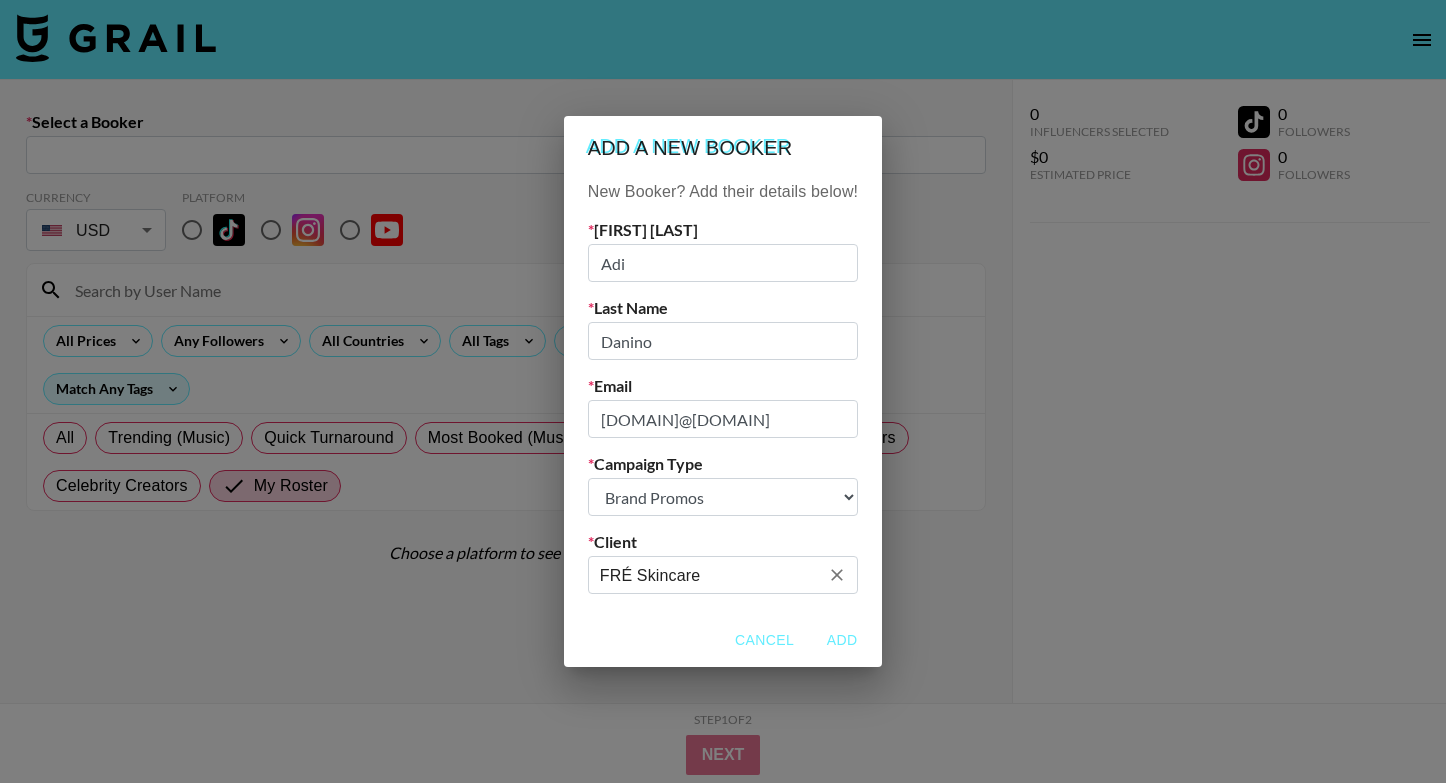 type on "FRÉ Skincare" 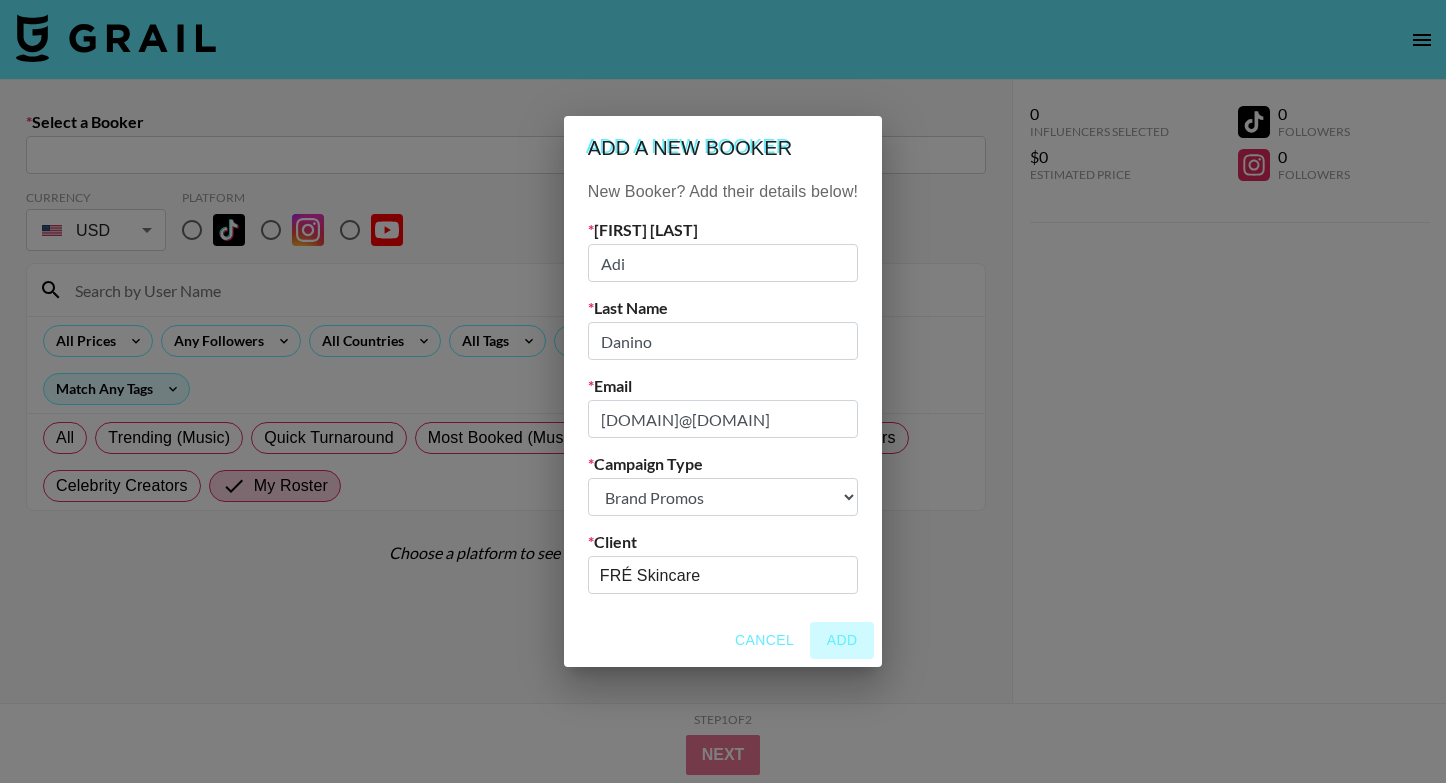 click on "Add" at bounding box center (842, 640) 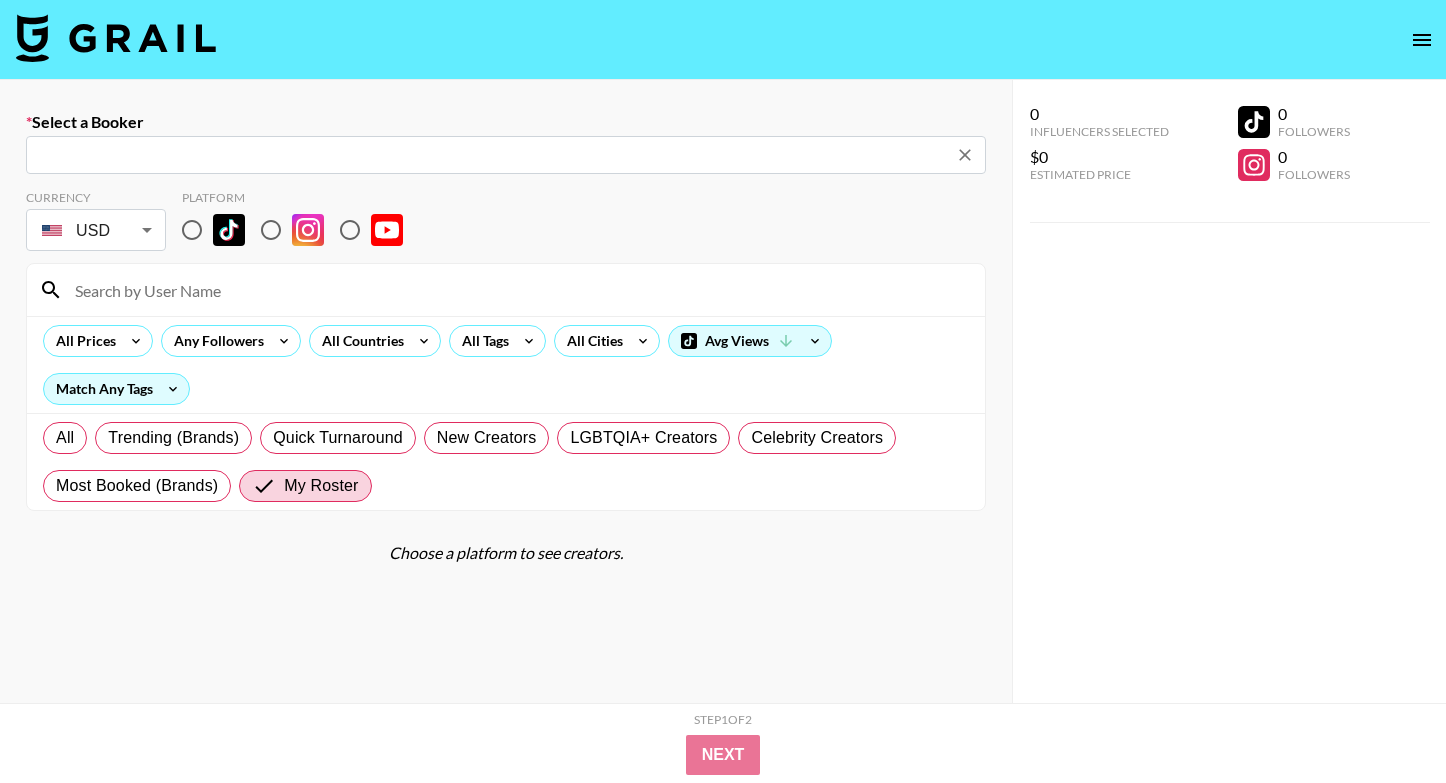 type on "[EMAIL]: [FIRST] [LAST] -- [COMPANY] -- [TOKEN]" 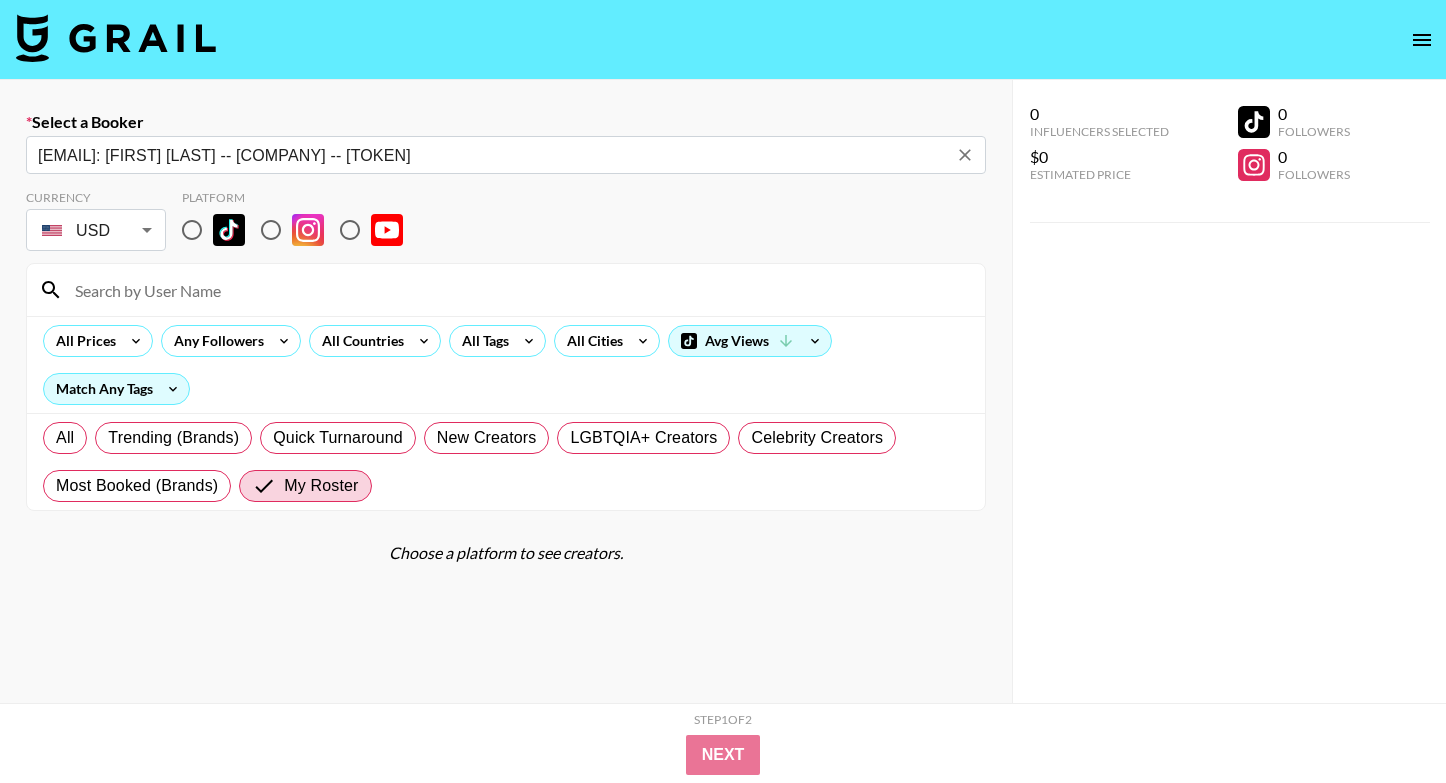 click at bounding box center [518, 290] 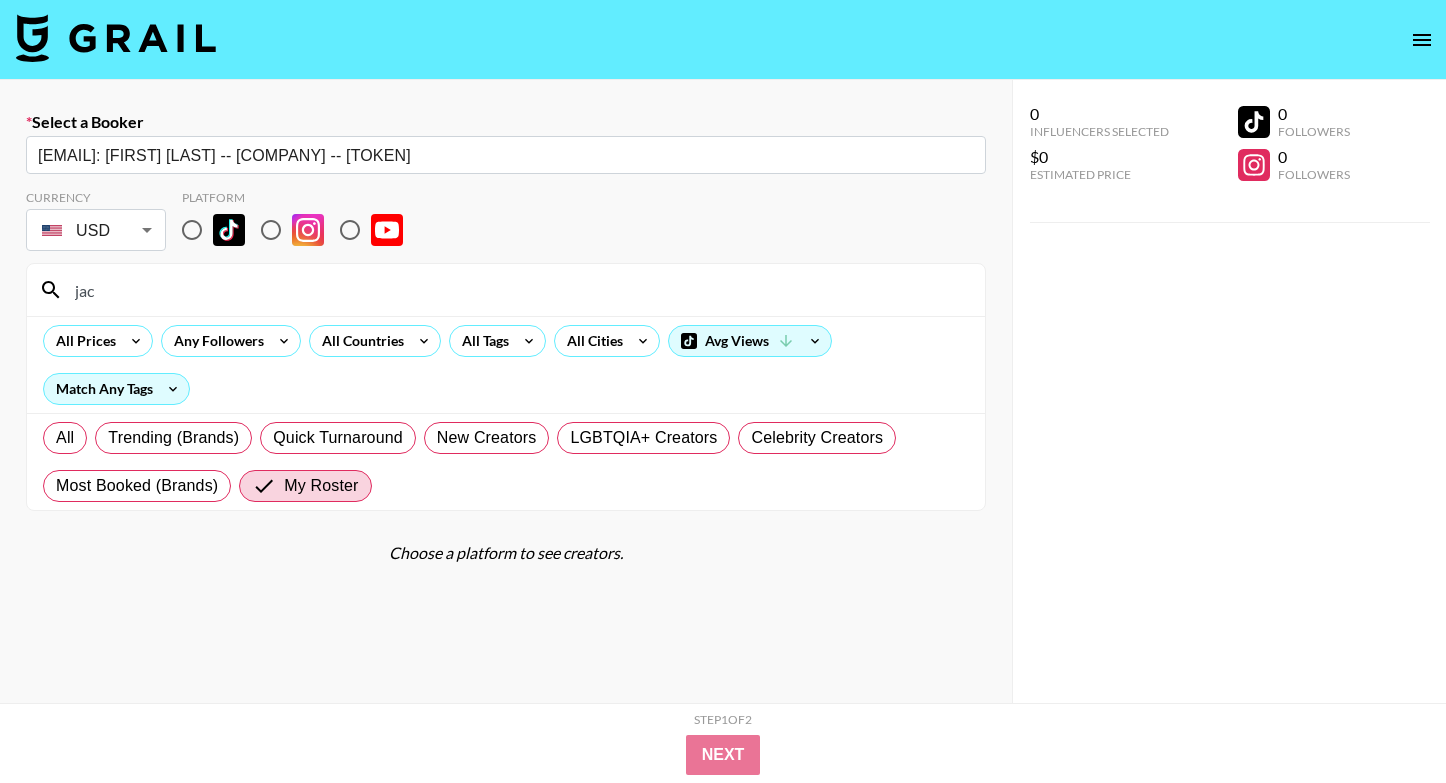 type on "jac" 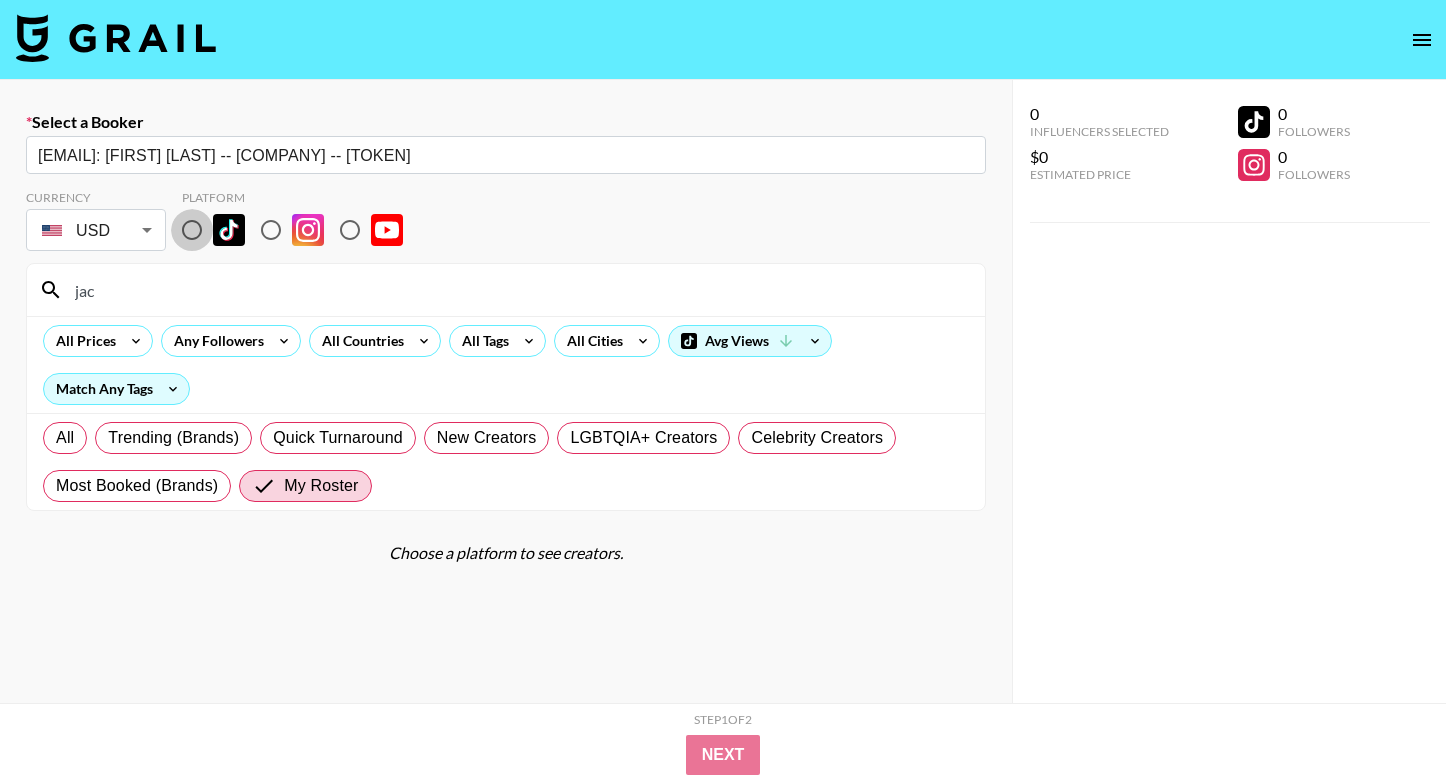 click at bounding box center [192, 230] 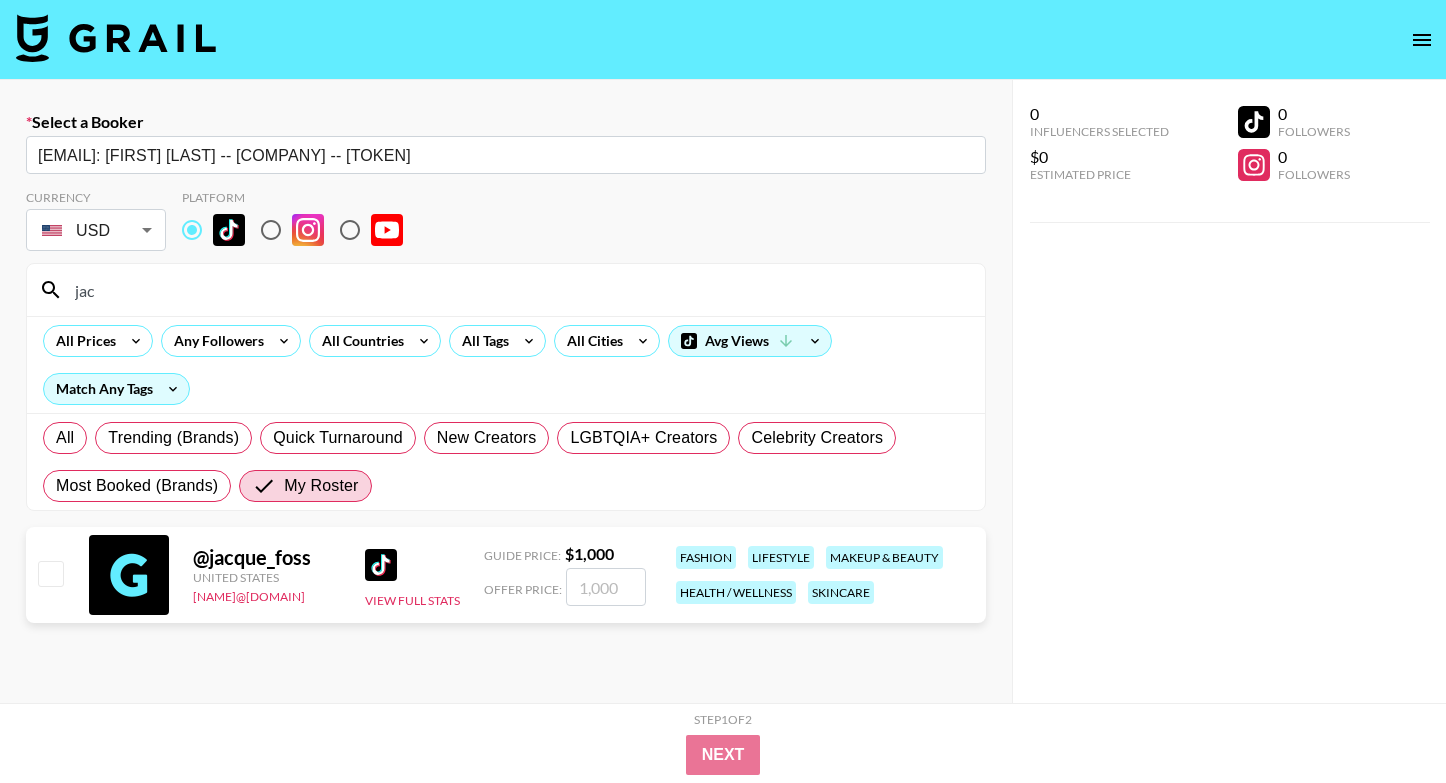 click on "jac" at bounding box center [518, 290] 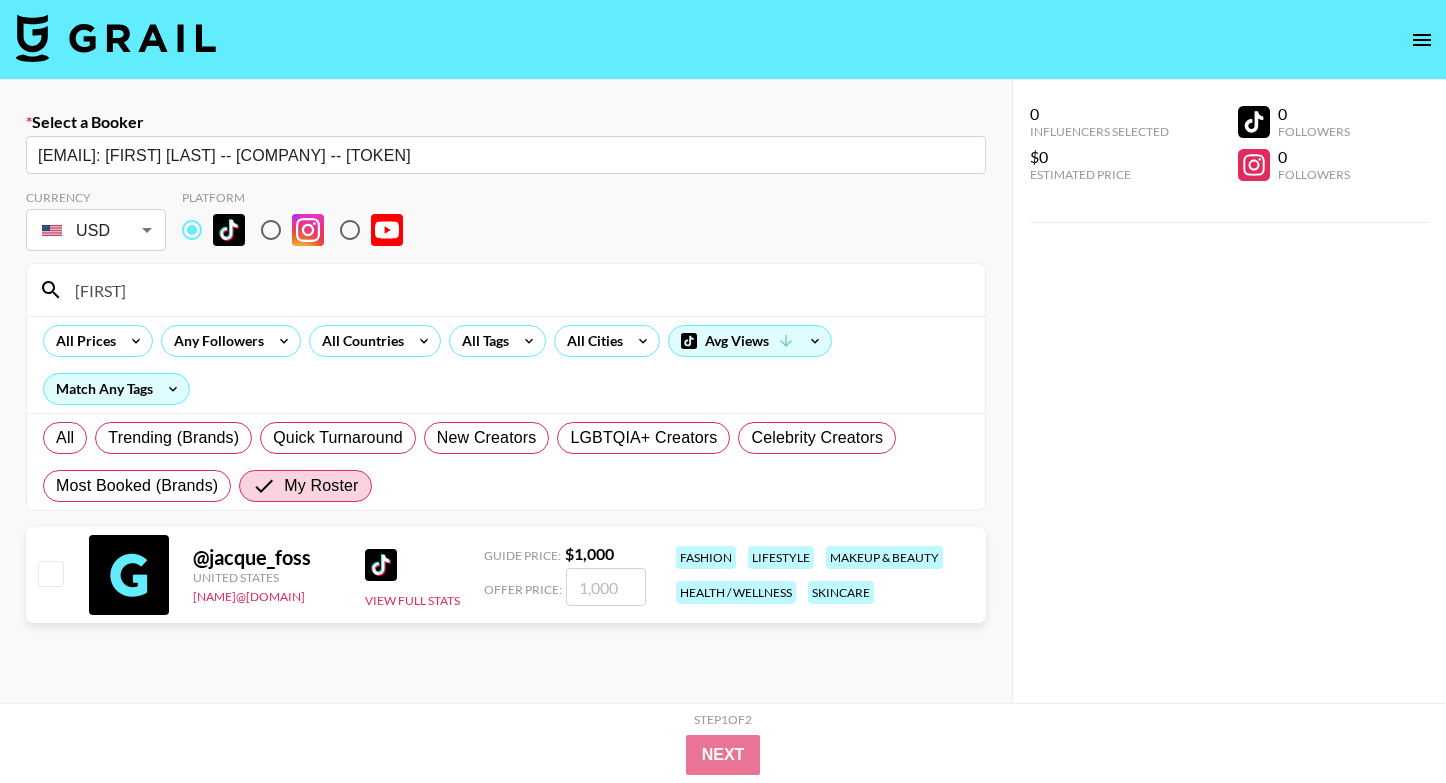 type on "[FIRST]" 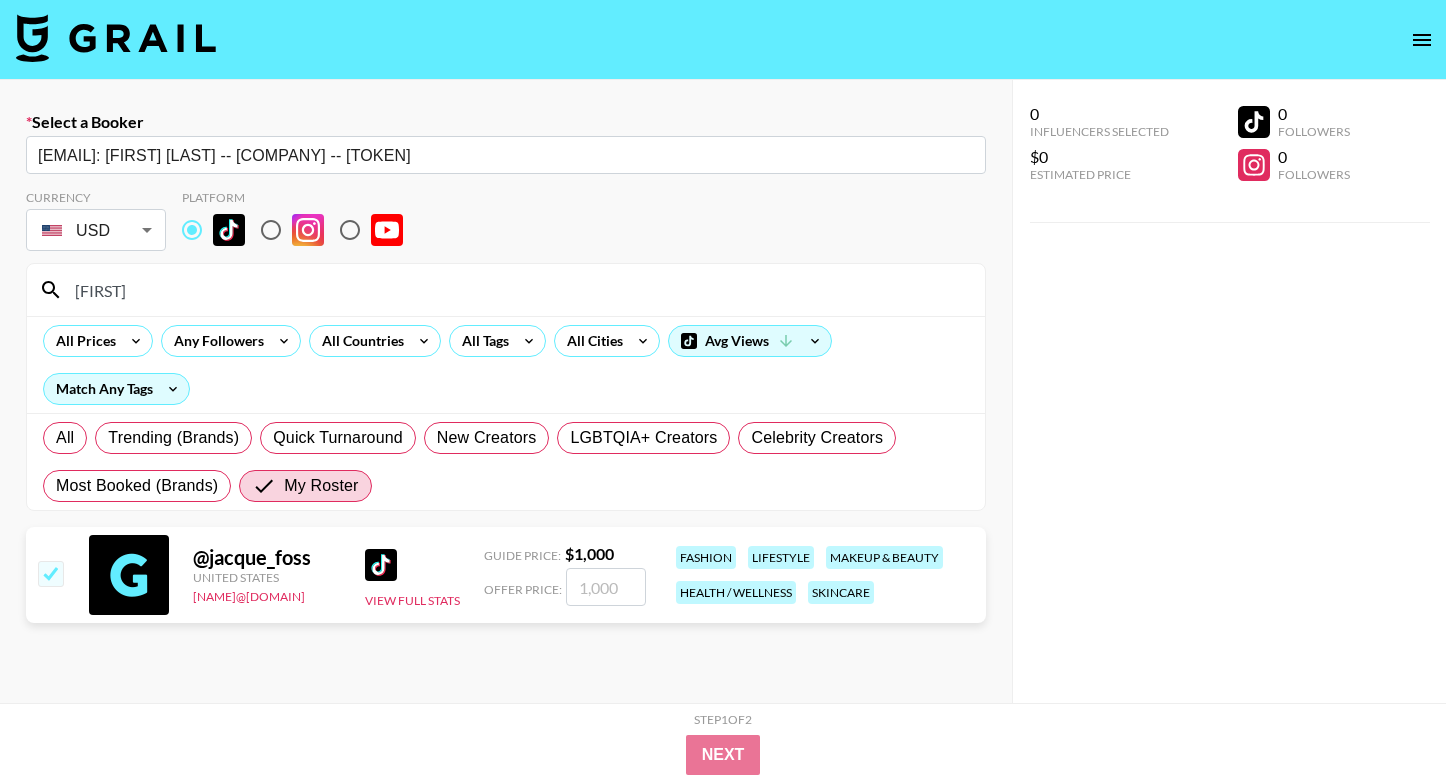 checkbox on "true" 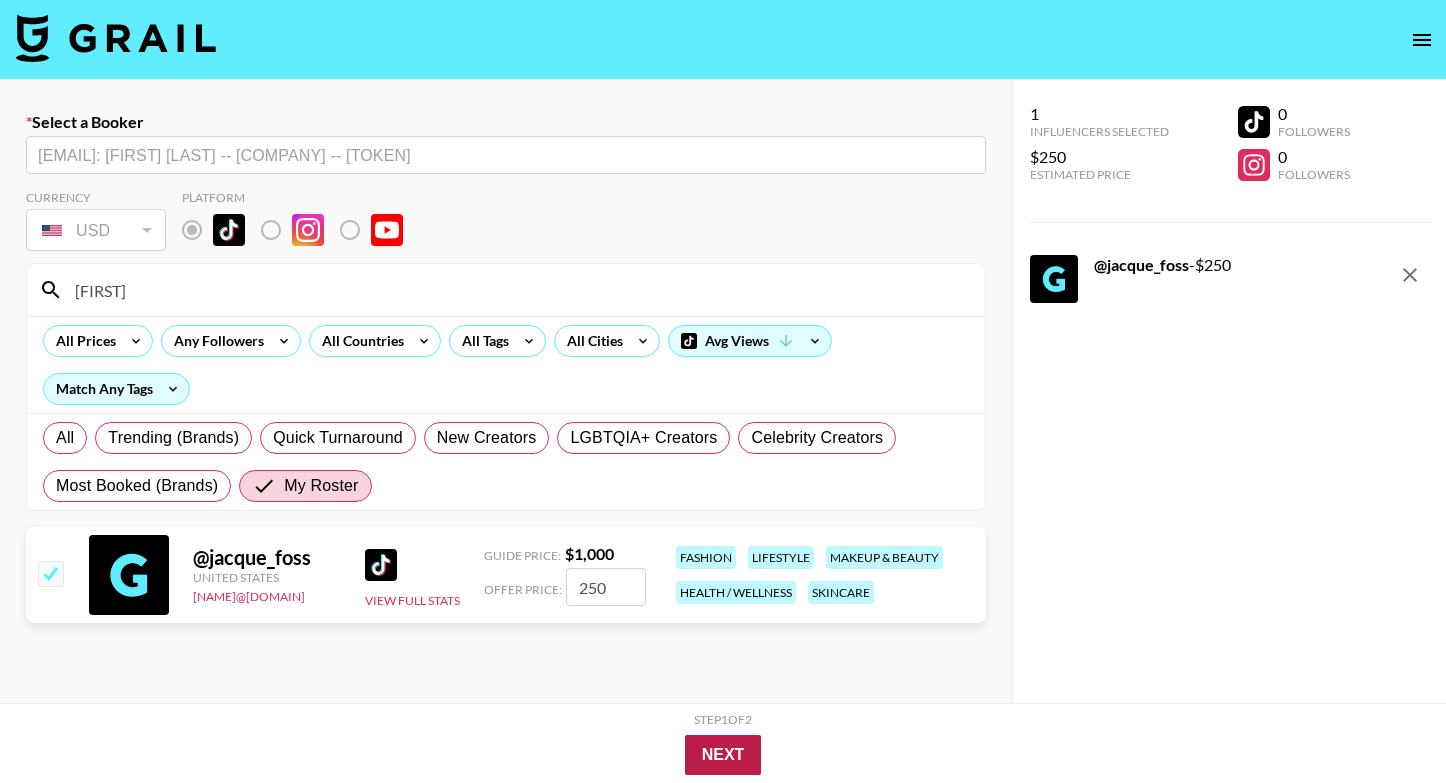 type on "250" 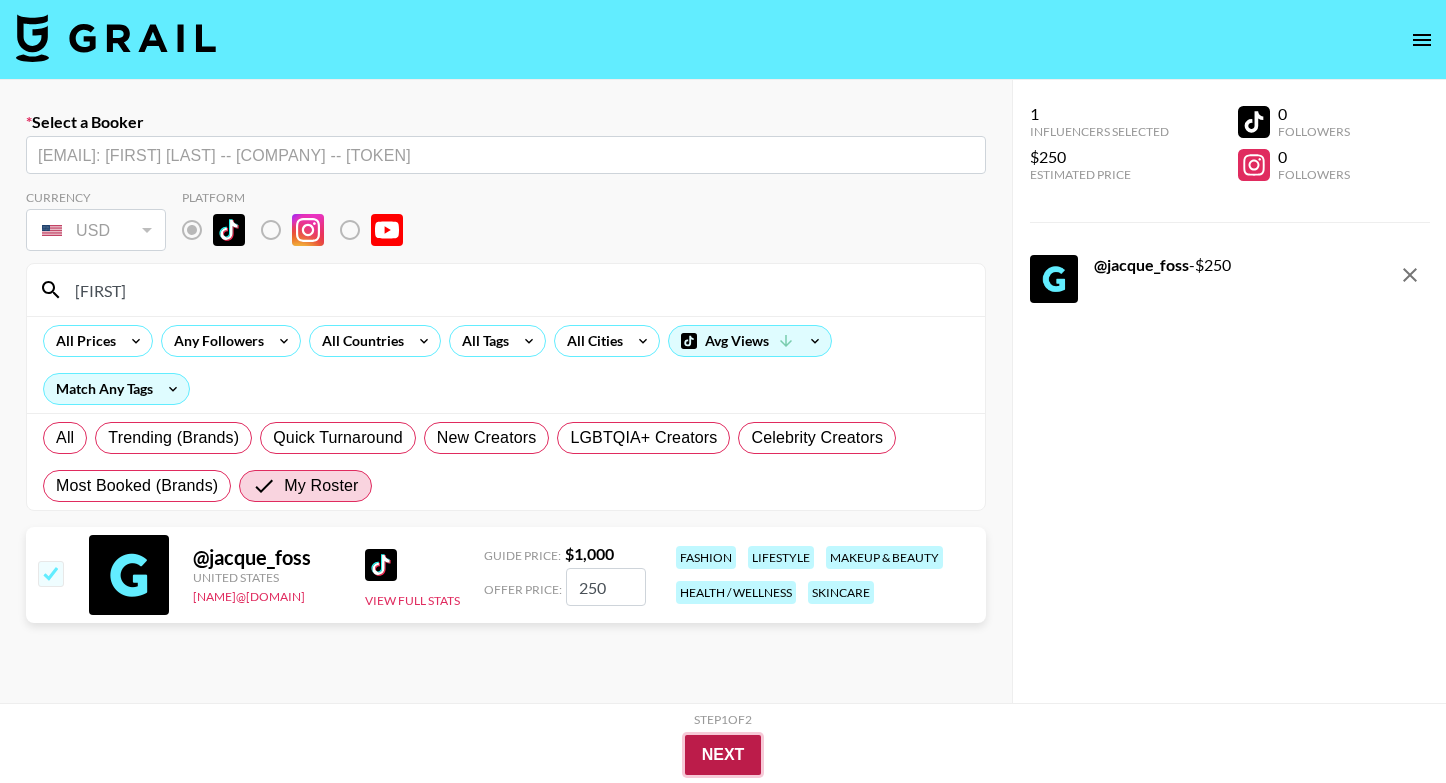 click on "Next" at bounding box center (723, 755) 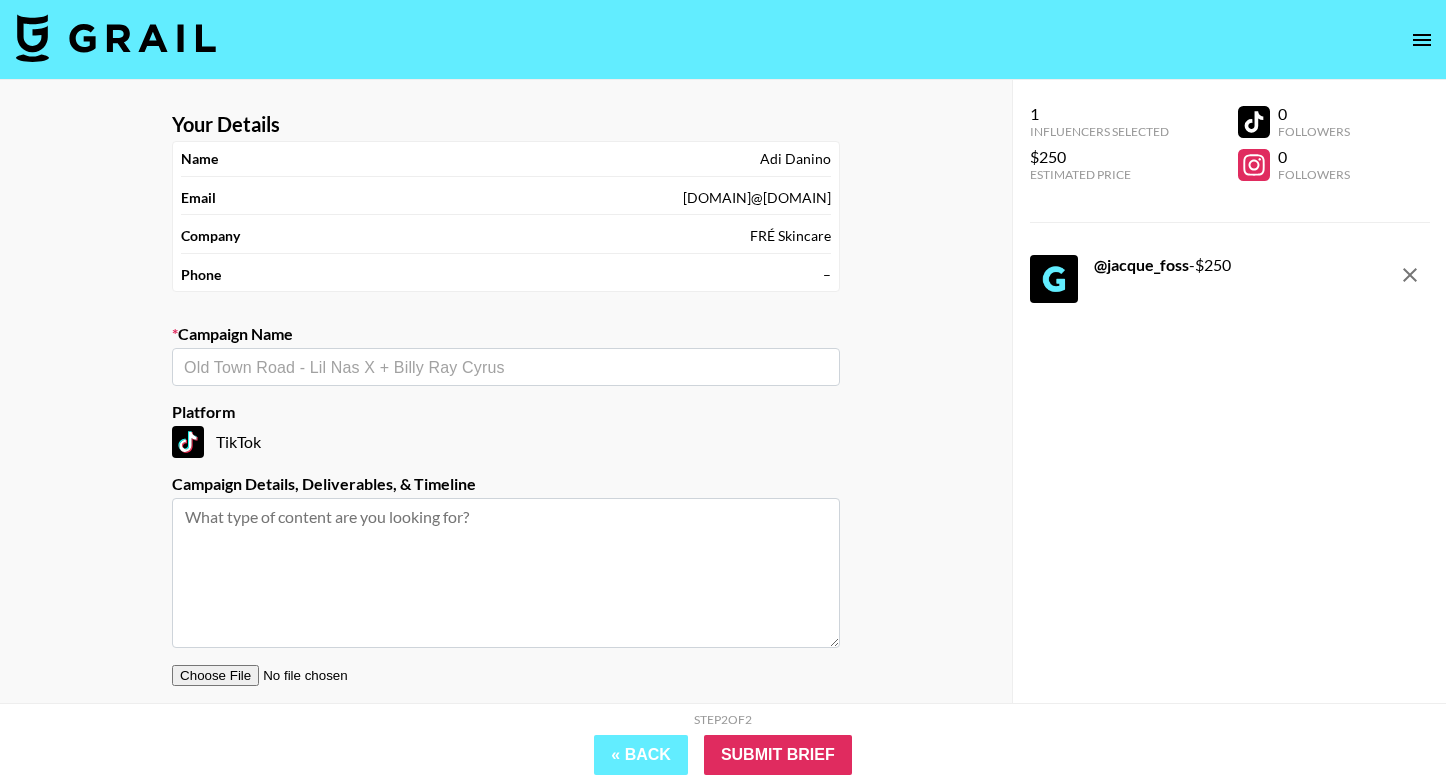 click at bounding box center [506, 367] 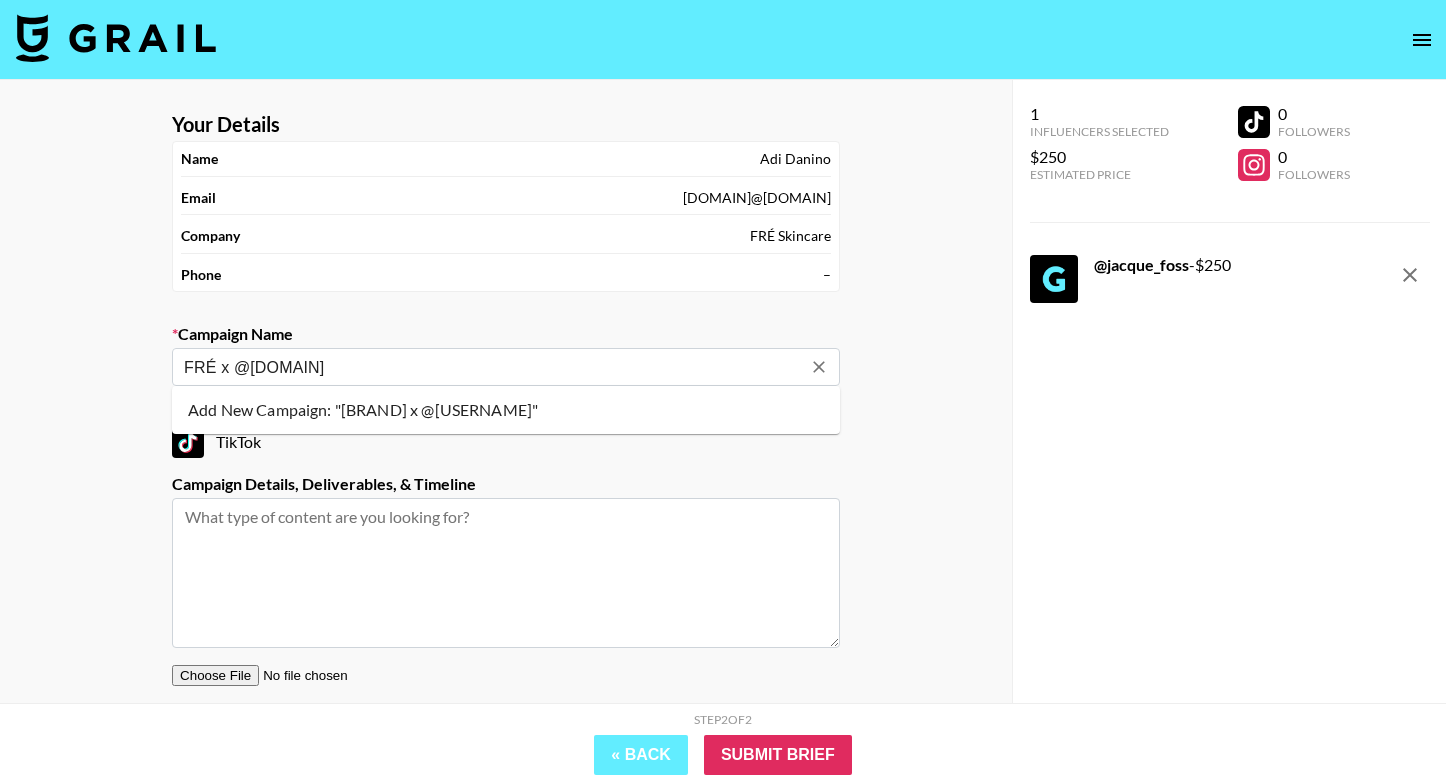 click on "Add New Campaign: "[BRAND] x @[USERNAME]"" at bounding box center (506, 410) 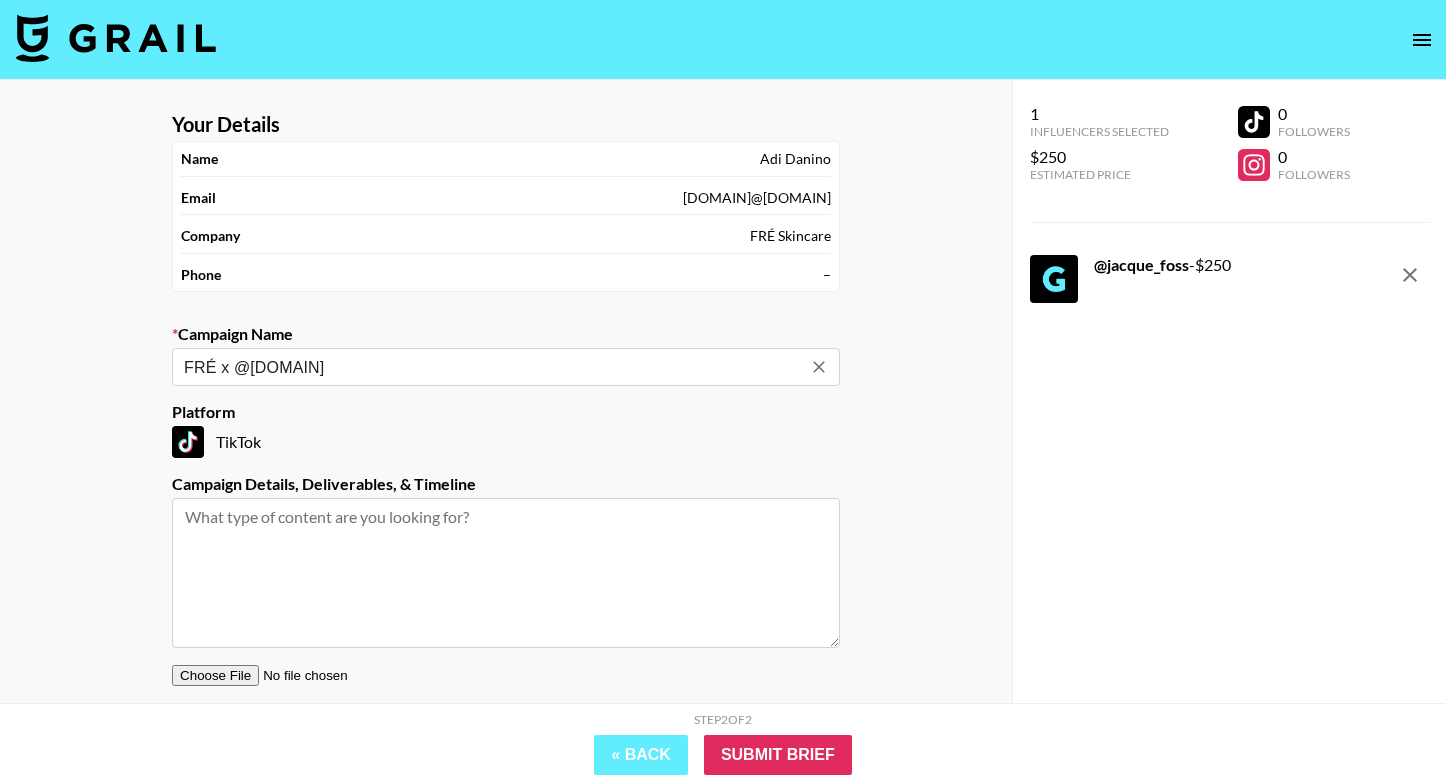 type on "FRÉ x @[DOMAIN]" 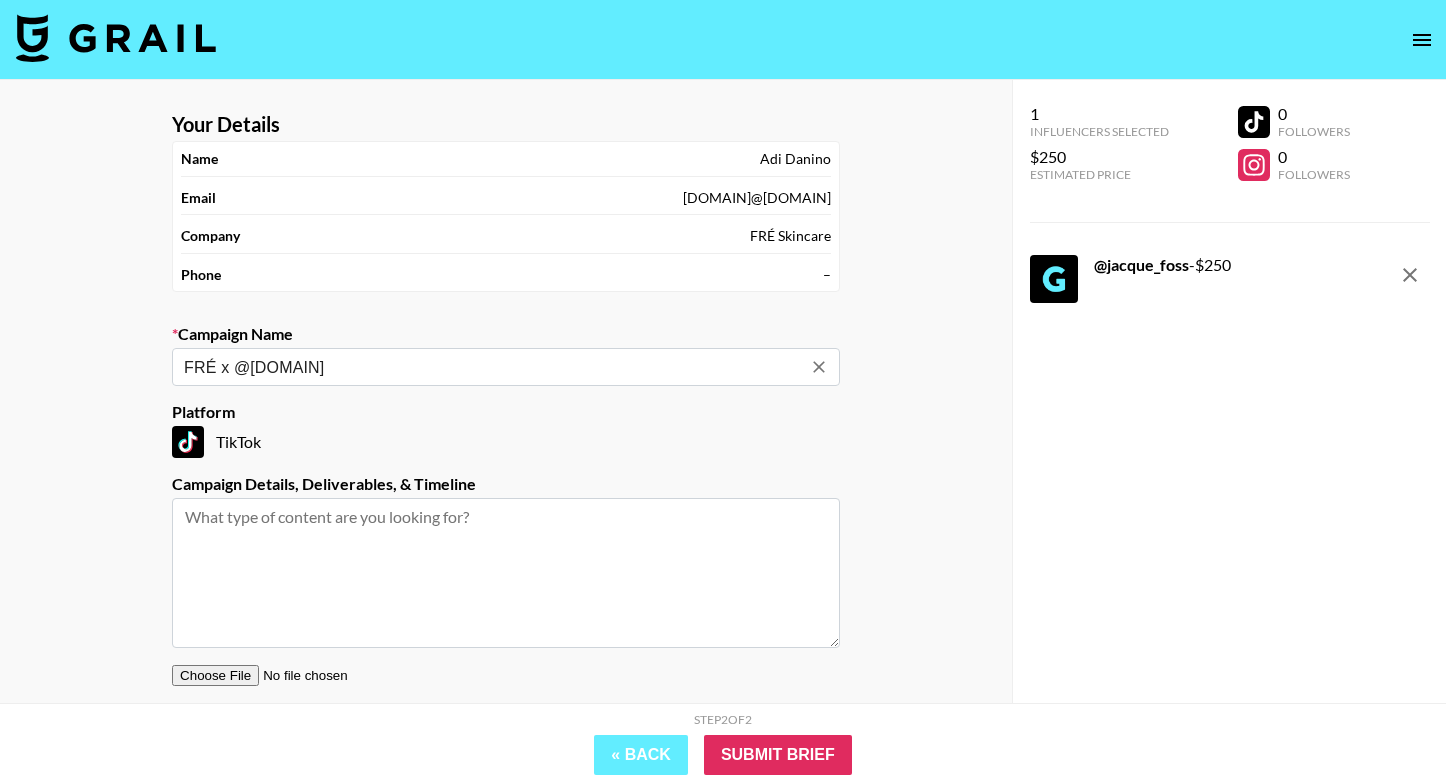 click at bounding box center (506, 573) 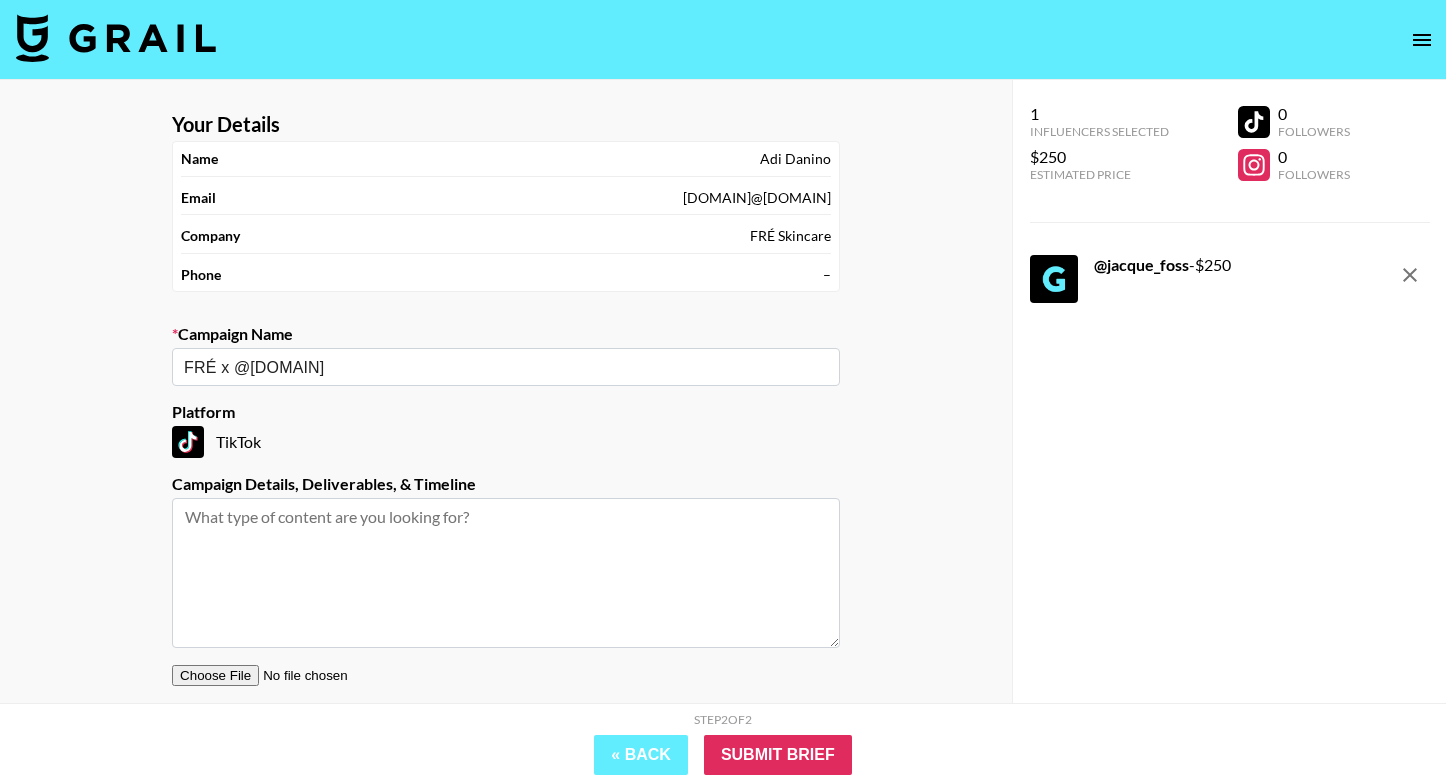 paste on "Fun, student–style “Back to School” skincare haul/routine video — something that feels fresh, relatable, and perfect for easing back into campus life while keeping skin healthy and glowing.
1 T" 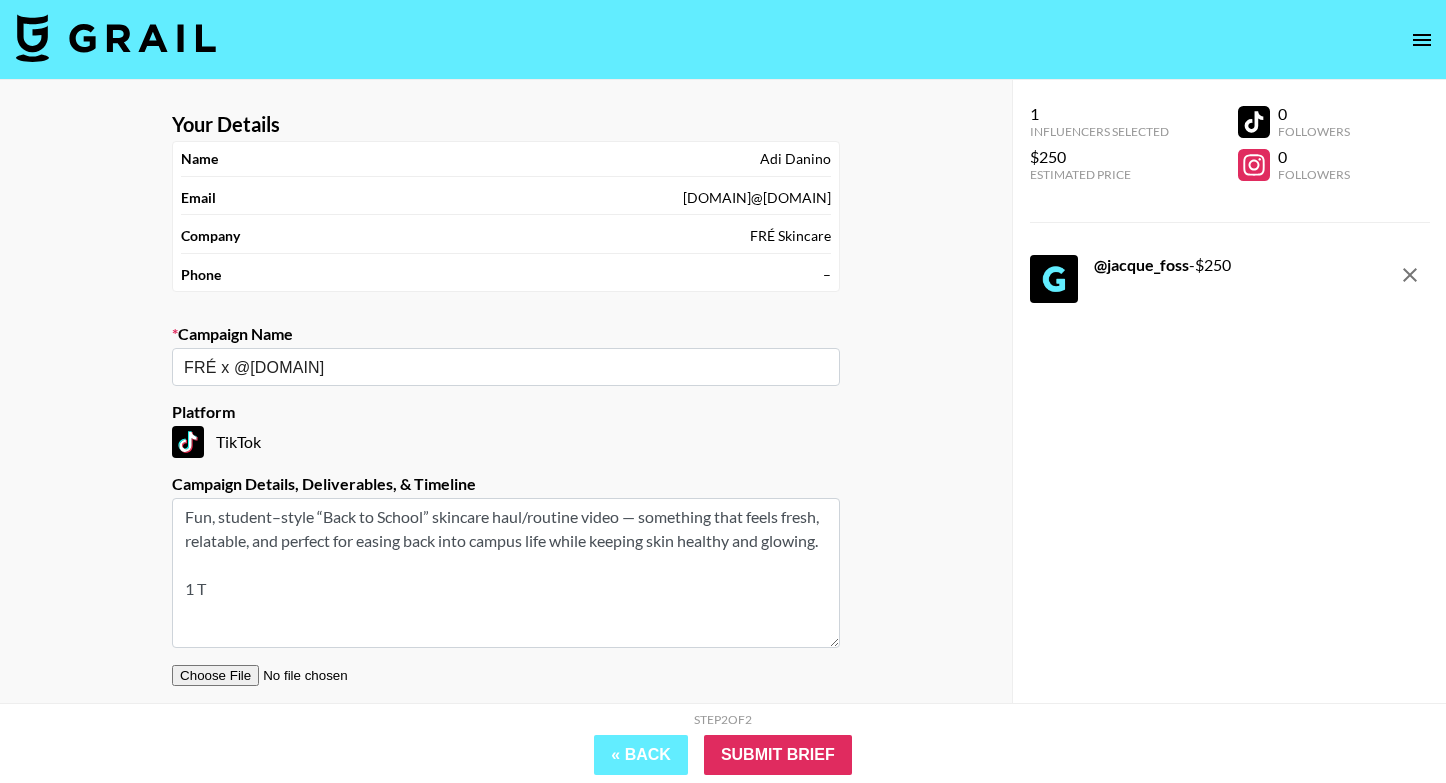 click on "Fun, student–style “Back to School” skincare haul/routine video — something that feels fresh, relatable, and perfect for easing back into campus life while keeping skin healthy and glowing.
1 T" at bounding box center (506, 573) 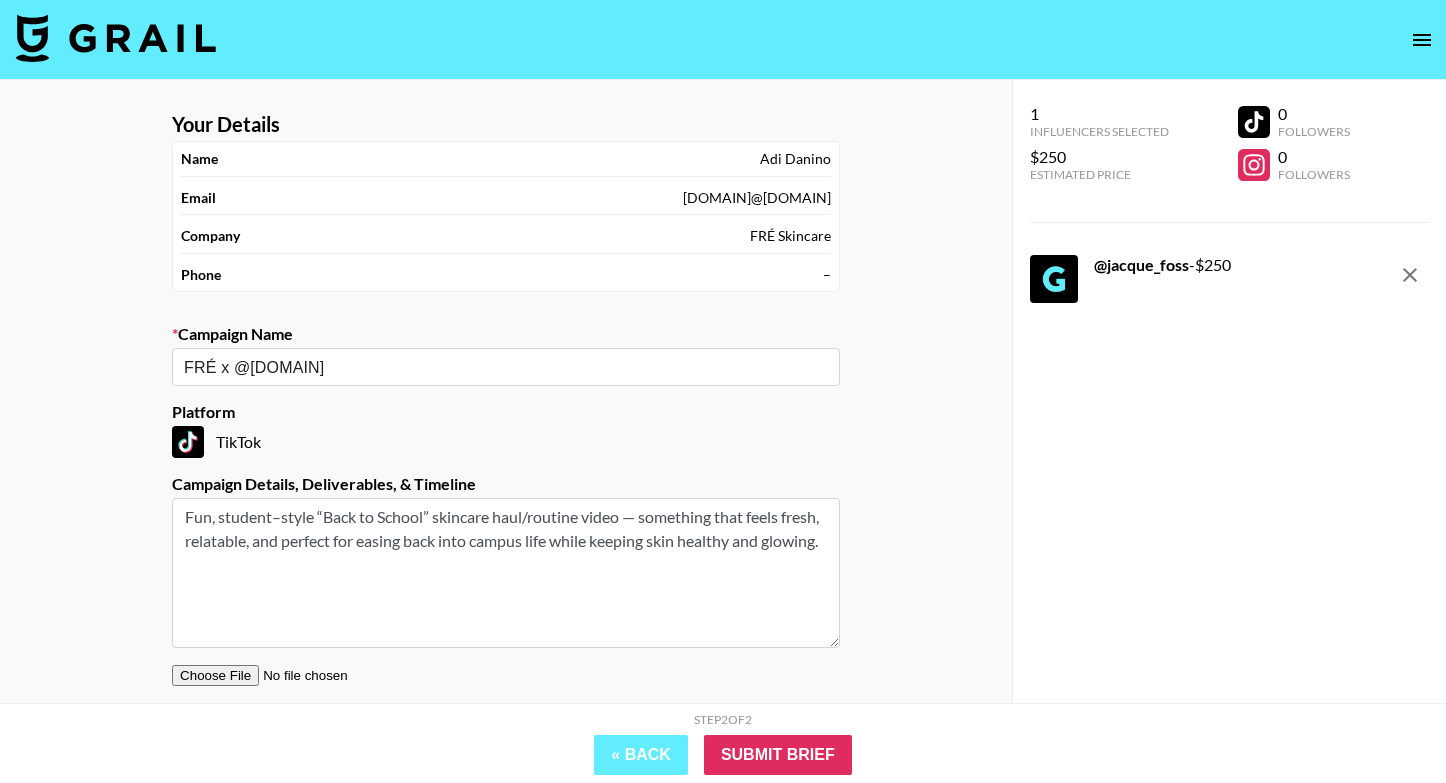 click on "Fun, student–style “Back to School” skincare haul/routine video — something that feels fresh, relatable, and perfect for easing back into campus life while keeping skin healthy and glowing." at bounding box center [506, 573] 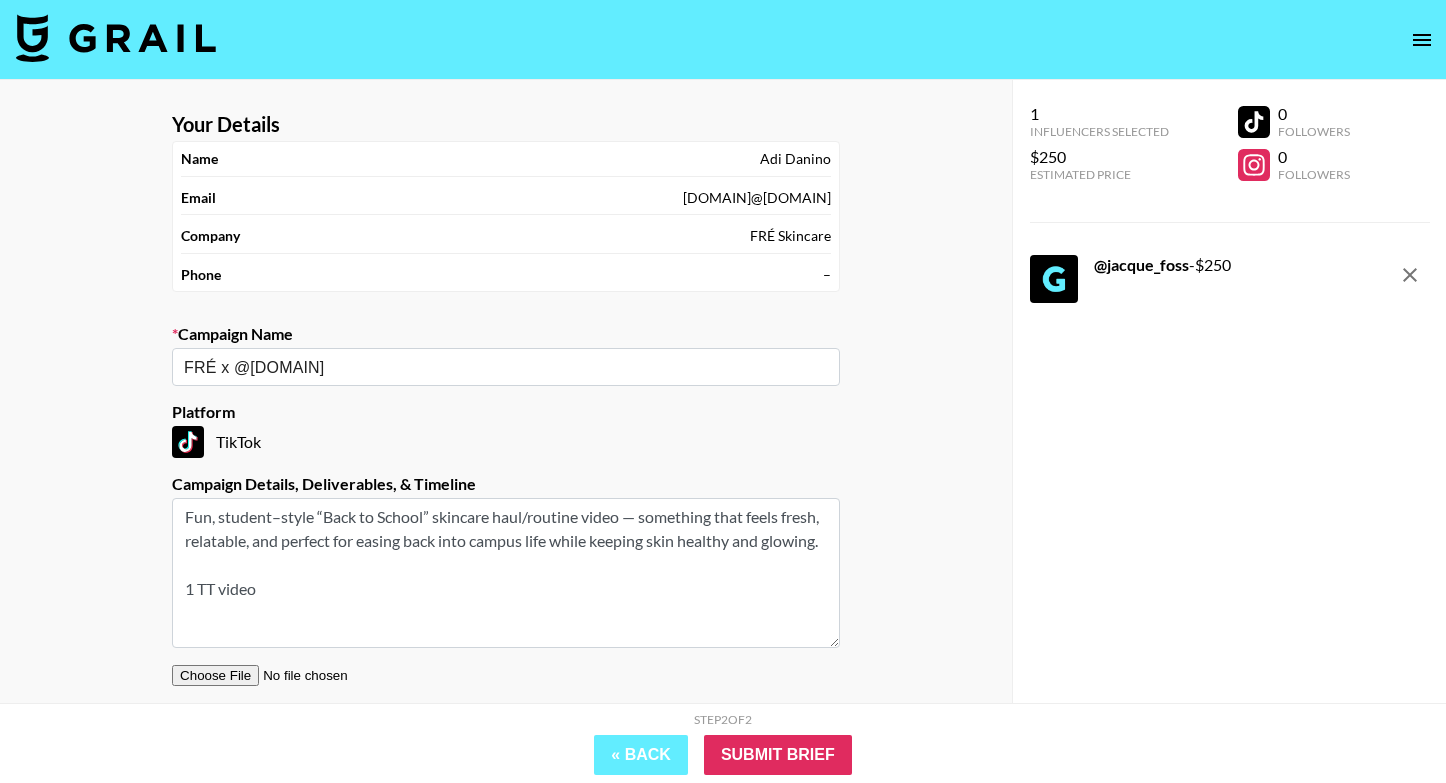 click on "Fun, student–style “Back to School” skincare haul/routine video — something that feels fresh, relatable, and perfect for easing back into campus life while keeping skin healthy and glowing.
1 TT video" at bounding box center [506, 573] 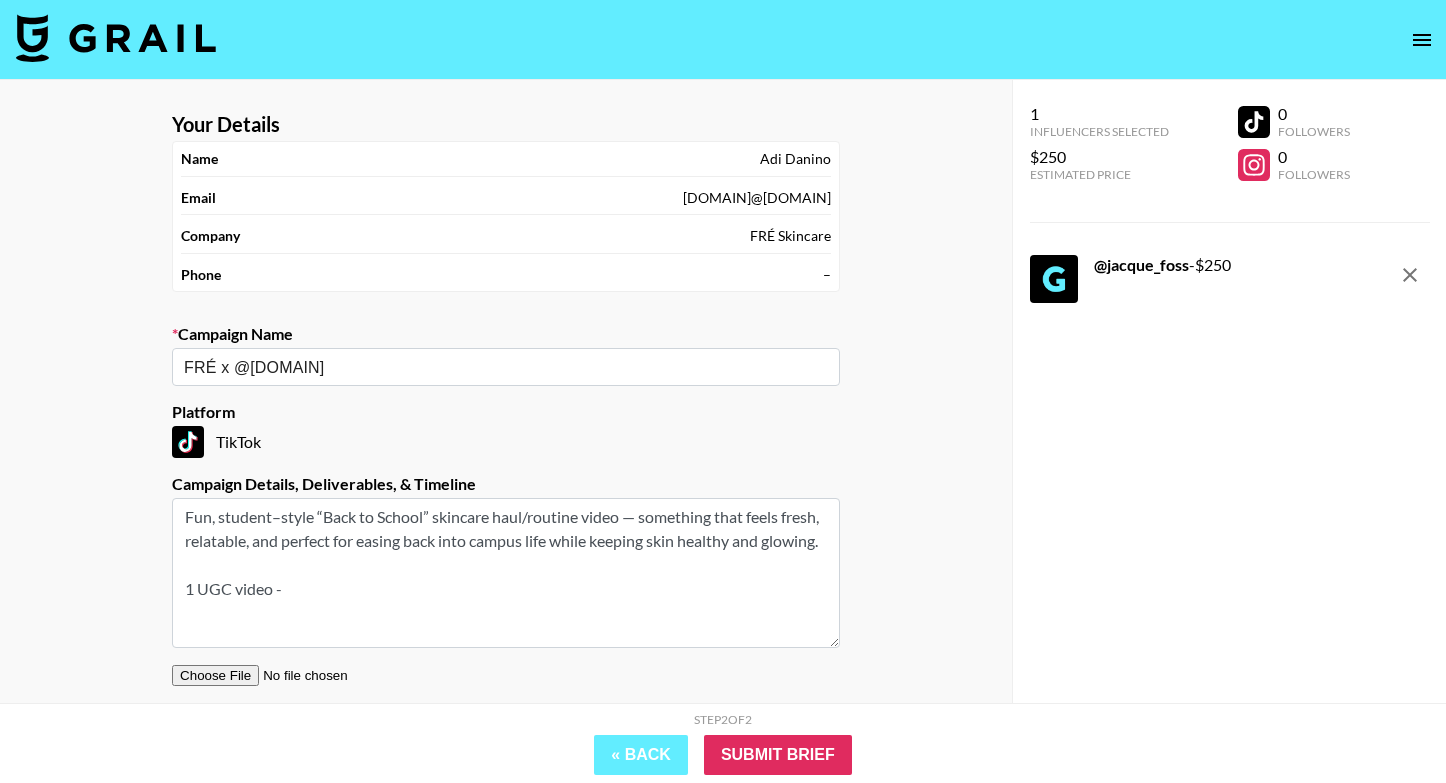 drag, startPoint x: 255, startPoint y: 578, endPoint x: 124, endPoint y: 426, distance: 200.6614 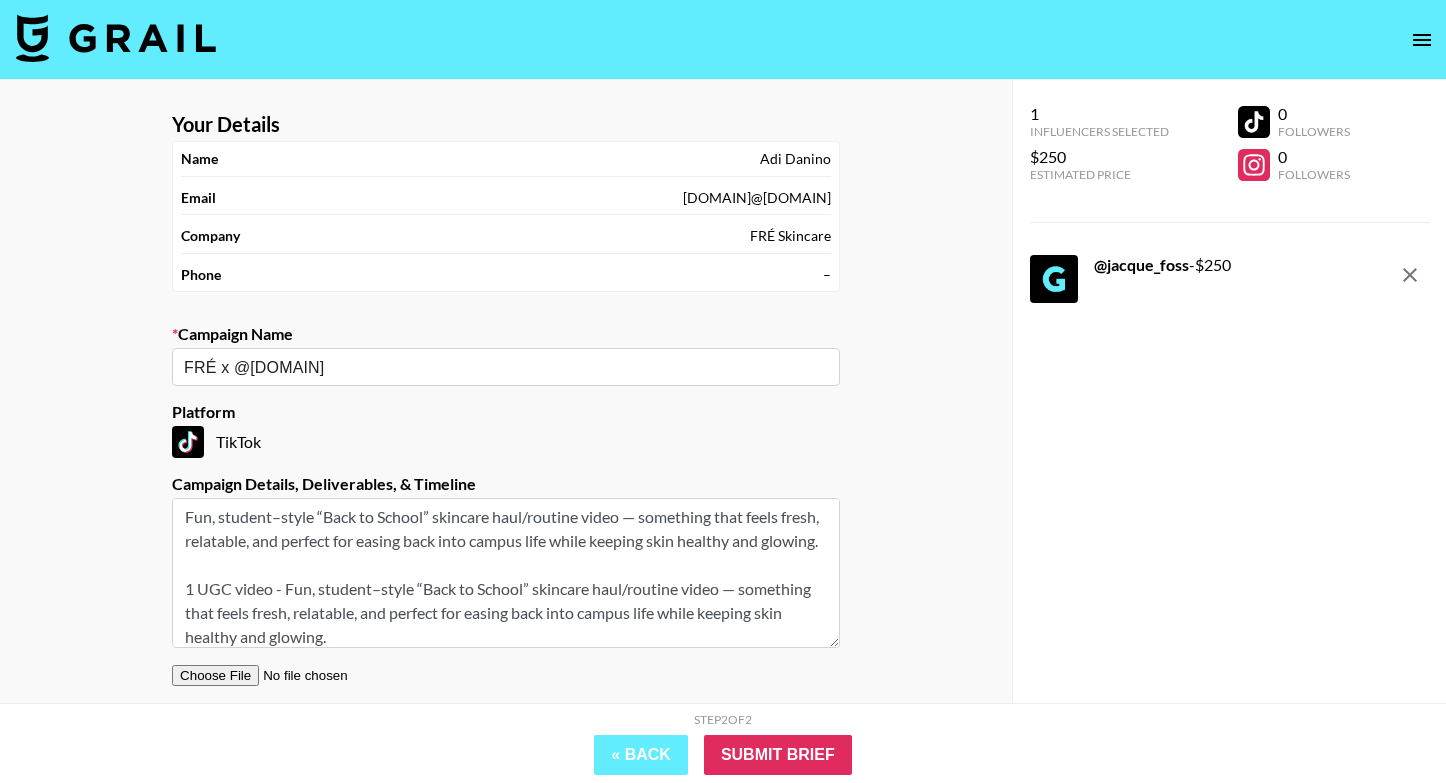 scroll, scrollTop: 47, scrollLeft: 0, axis: vertical 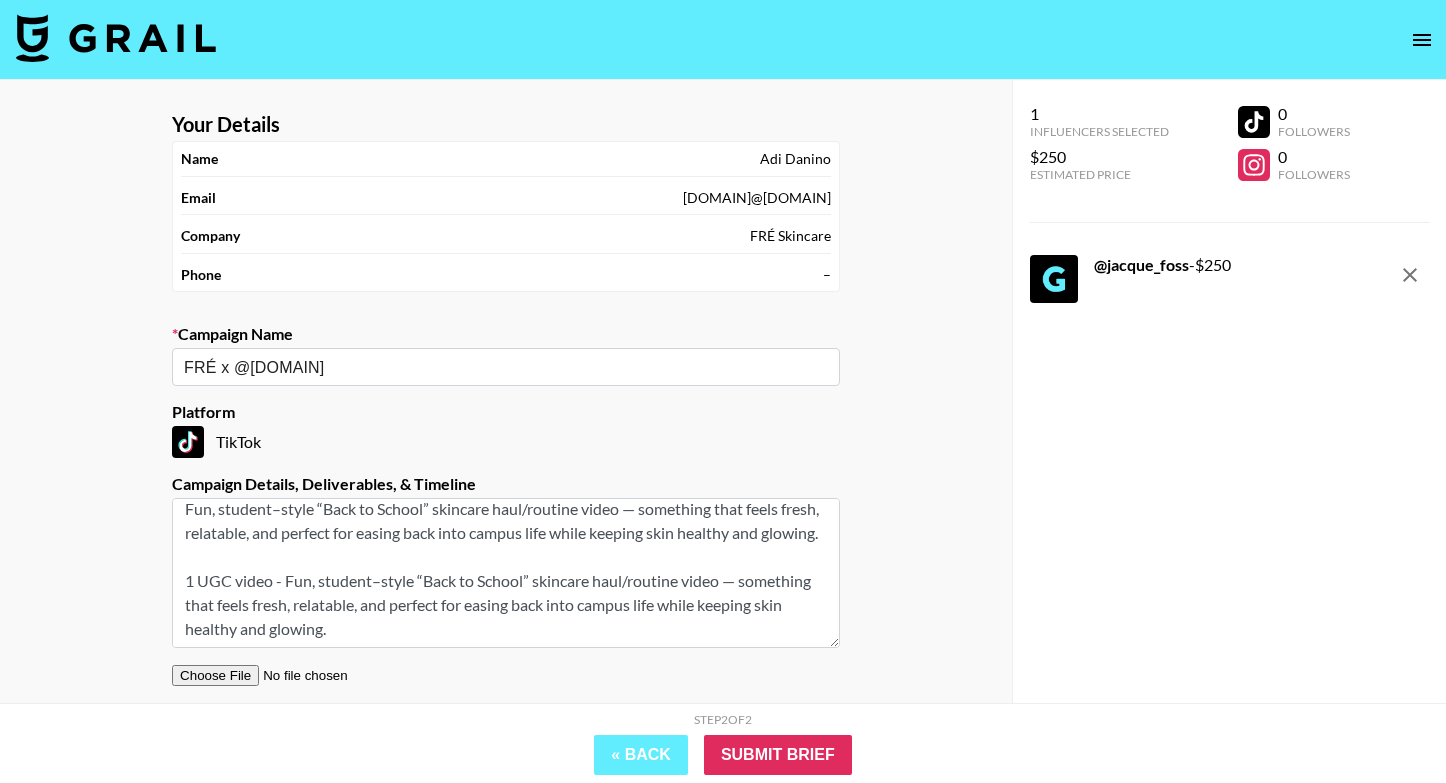 click on "Fun, student–style “Back to School” skincare haul/routine video — something that feels fresh, relatable, and perfect for easing back into campus life while keeping skin healthy and glowing.
1 UGC video - Fun, student–style “Back to School” skincare haul/routine video — something that feels fresh, relatable, and perfect for easing back into campus life while keeping skin healthy and glowing." at bounding box center (506, 573) 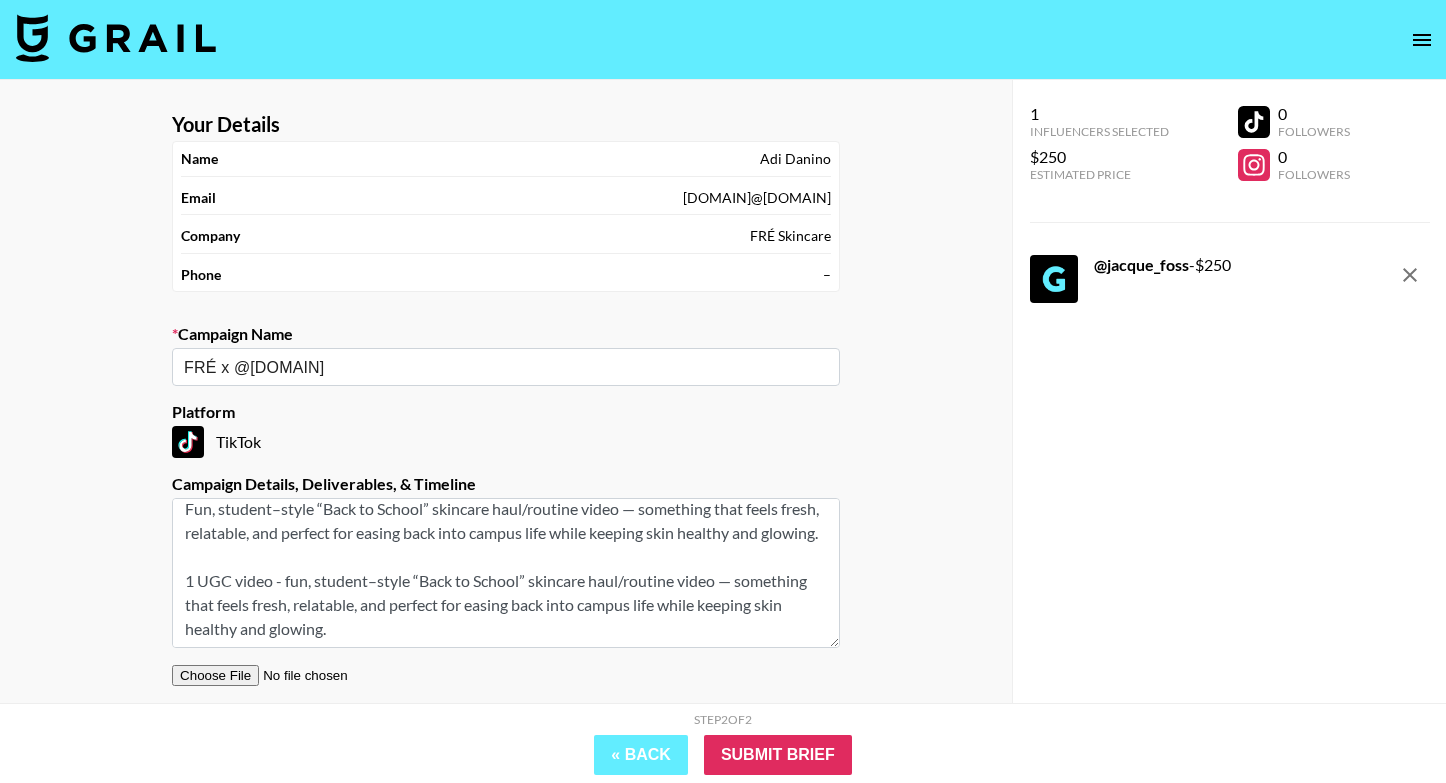 scroll, scrollTop: 0, scrollLeft: 0, axis: both 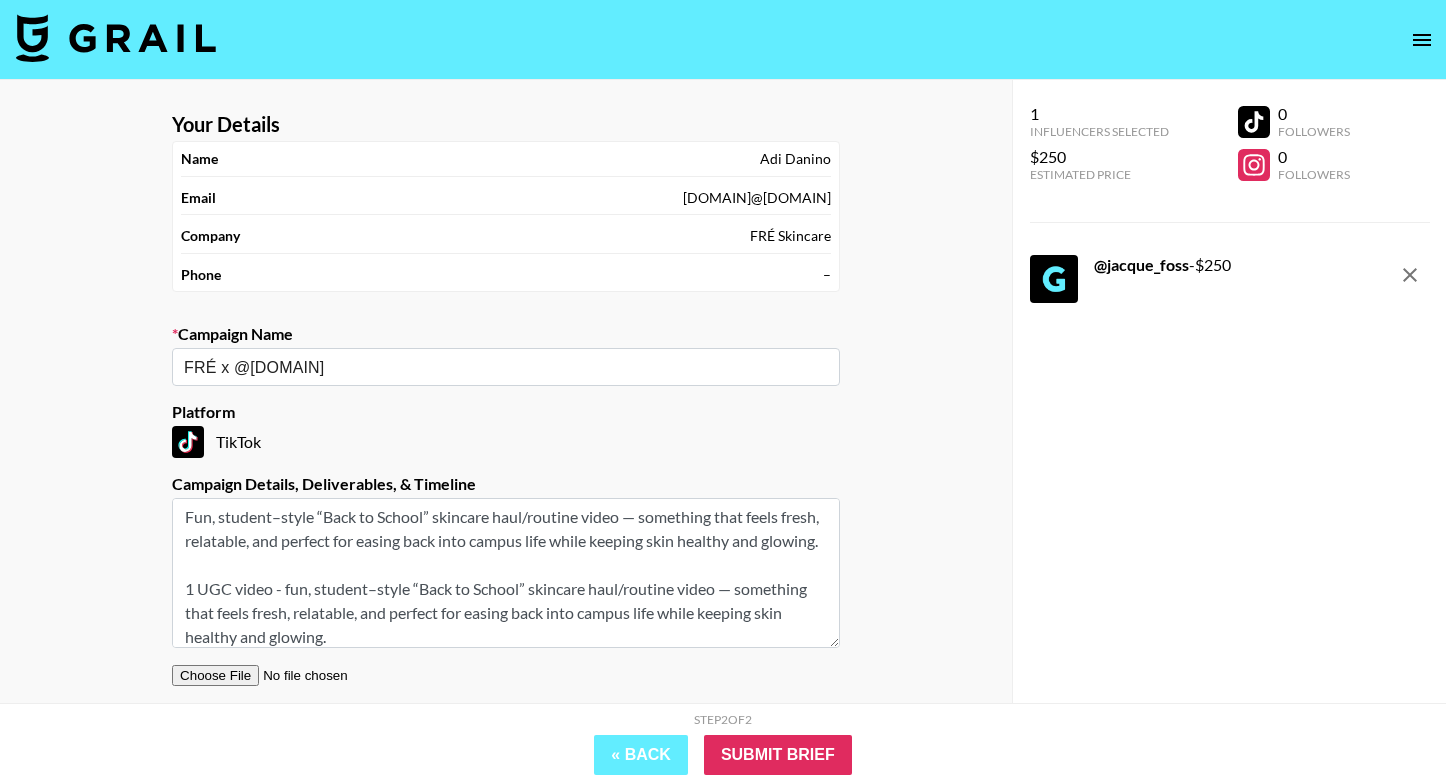 drag, startPoint x: 186, startPoint y: 616, endPoint x: 186, endPoint y: 438, distance: 178 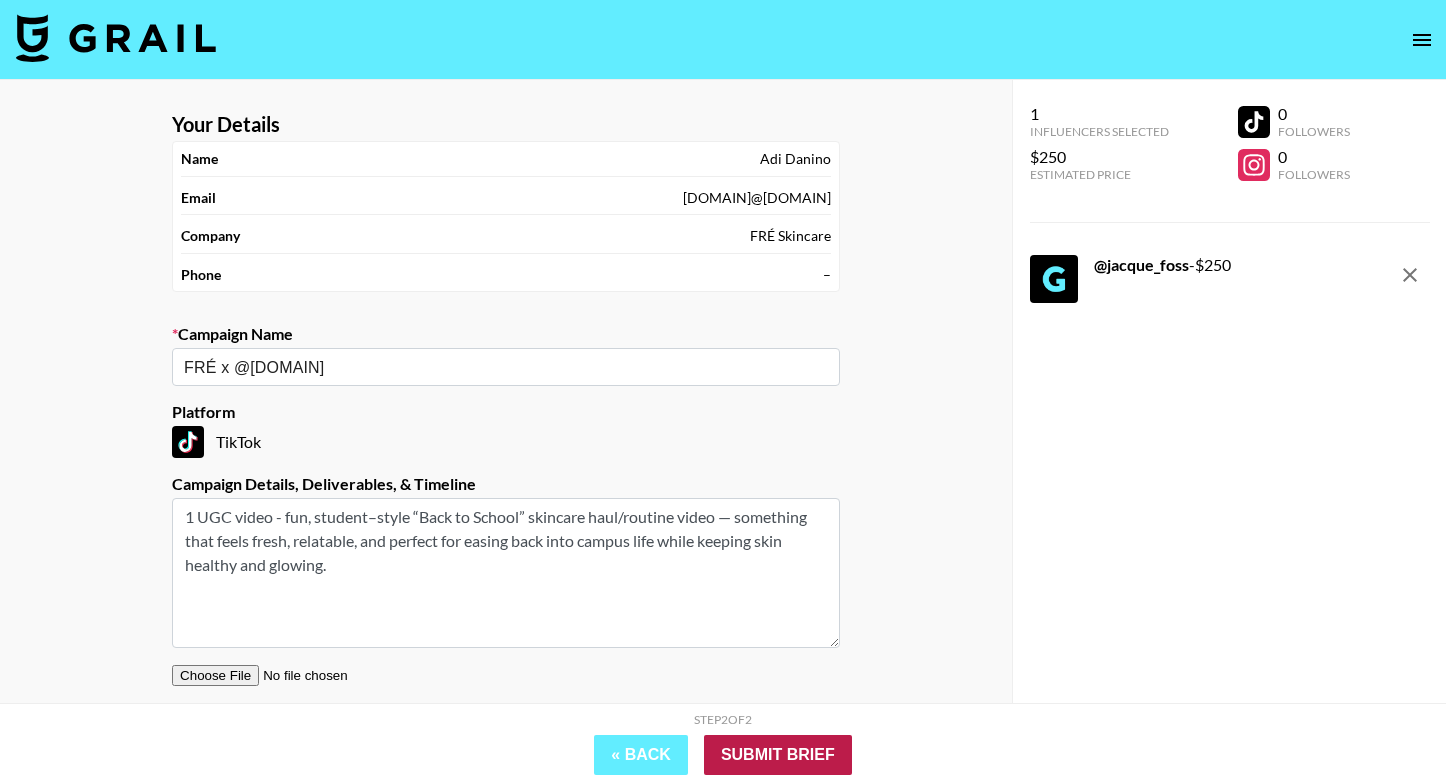 type on "1 UGC video - fun, student–style “Back to School” skincare haul/routine video — something that feels fresh, relatable, and perfect for easing back into campus life while keeping skin healthy and glowing." 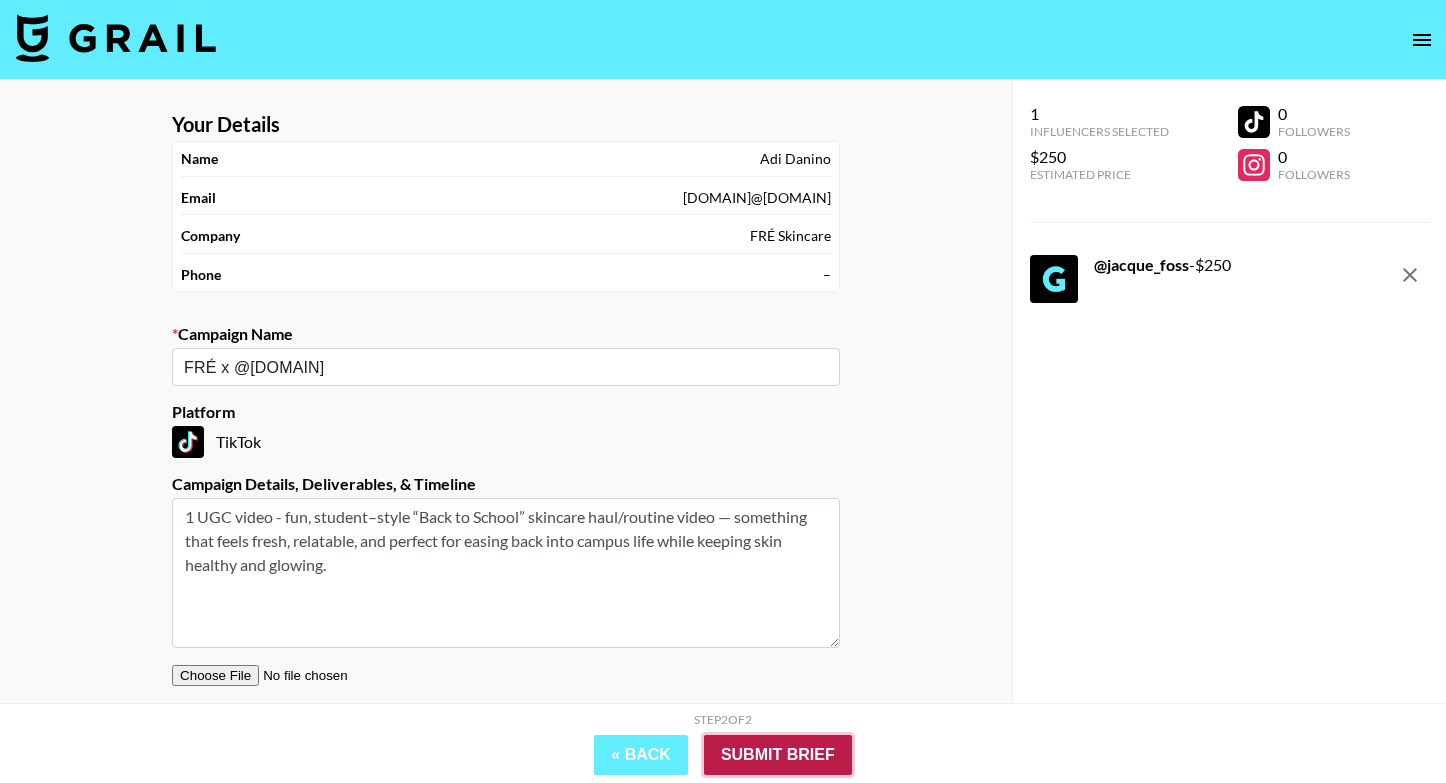 click on "Submit Brief" at bounding box center (778, 755) 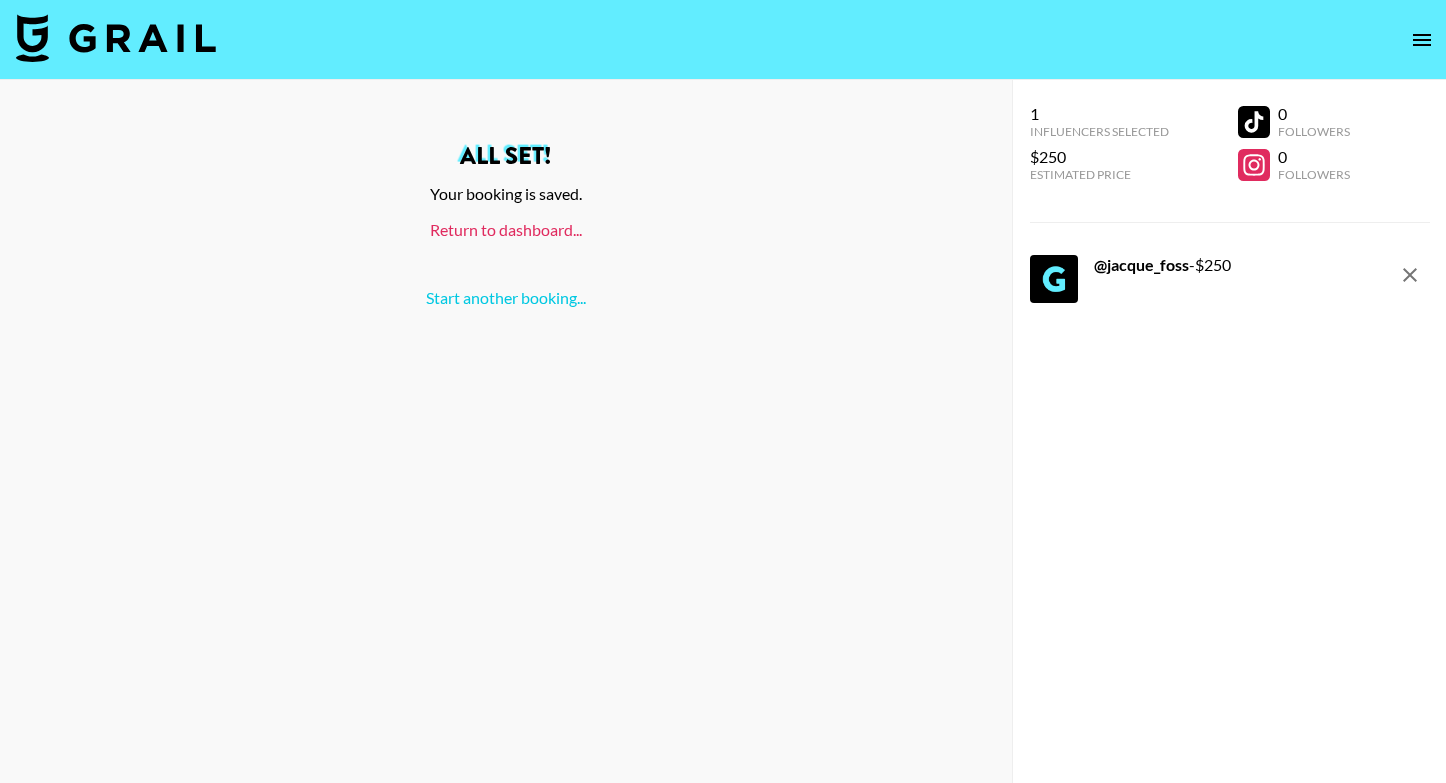 click on "Return to dashboard..." at bounding box center [506, 229] 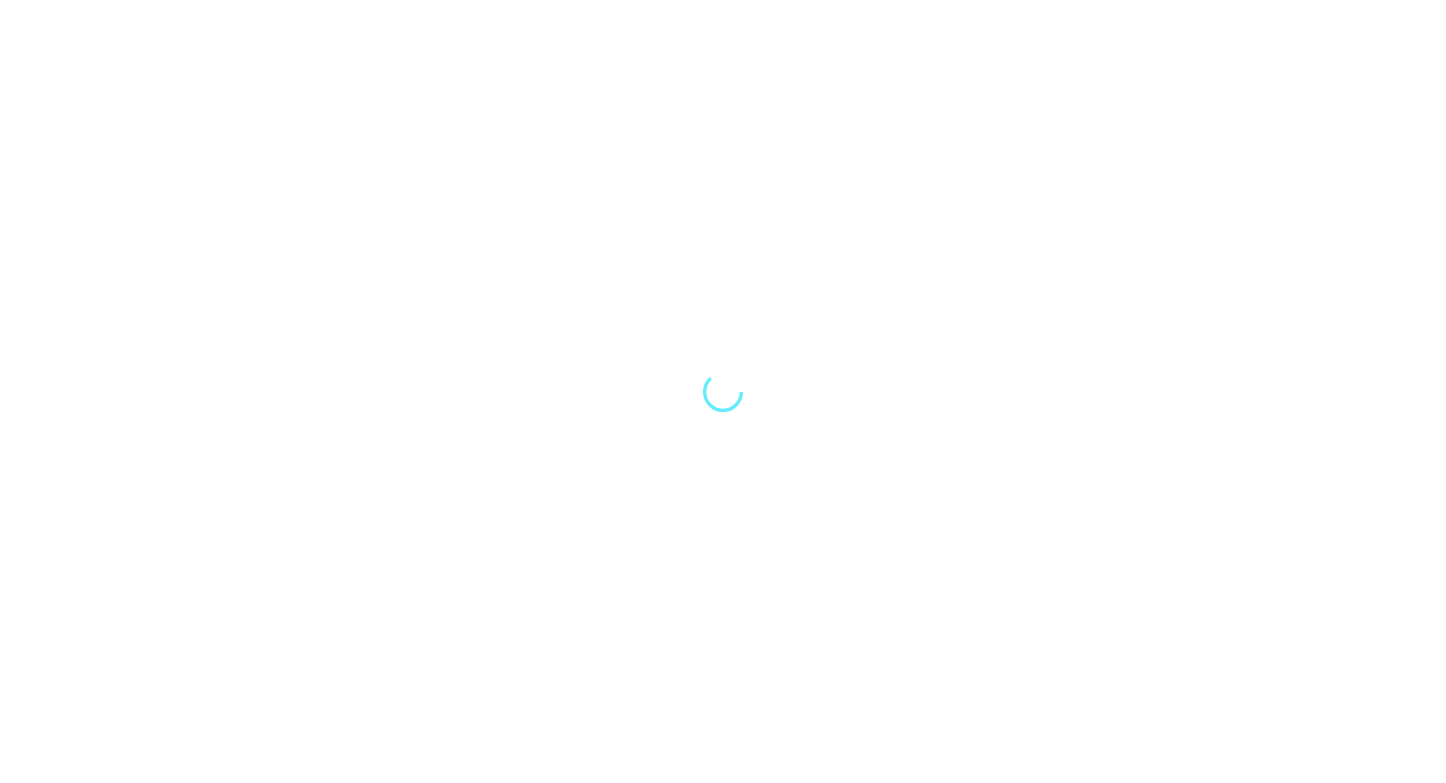 scroll, scrollTop: 0, scrollLeft: 0, axis: both 